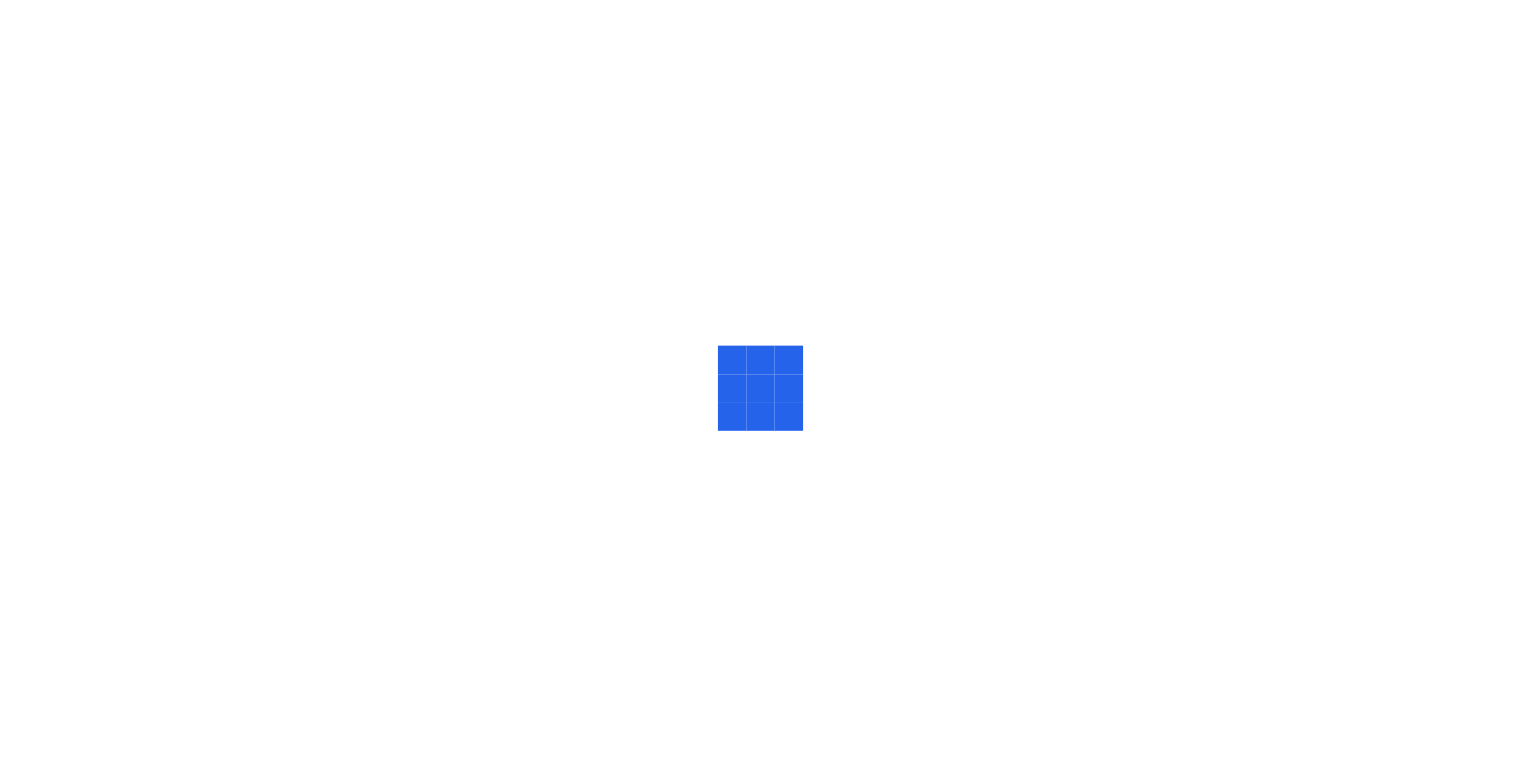 scroll, scrollTop: 0, scrollLeft: 0, axis: both 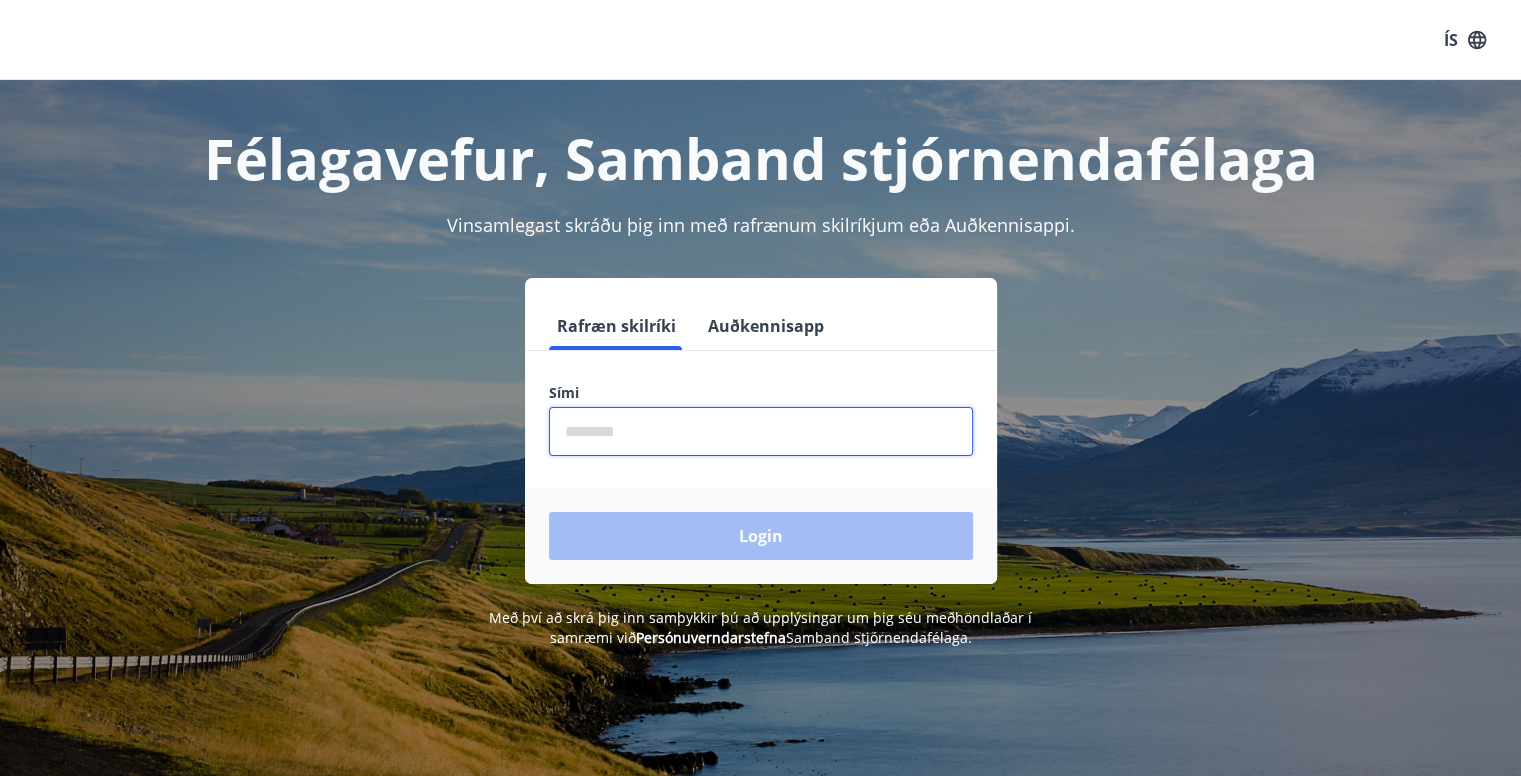 click at bounding box center (761, 431) 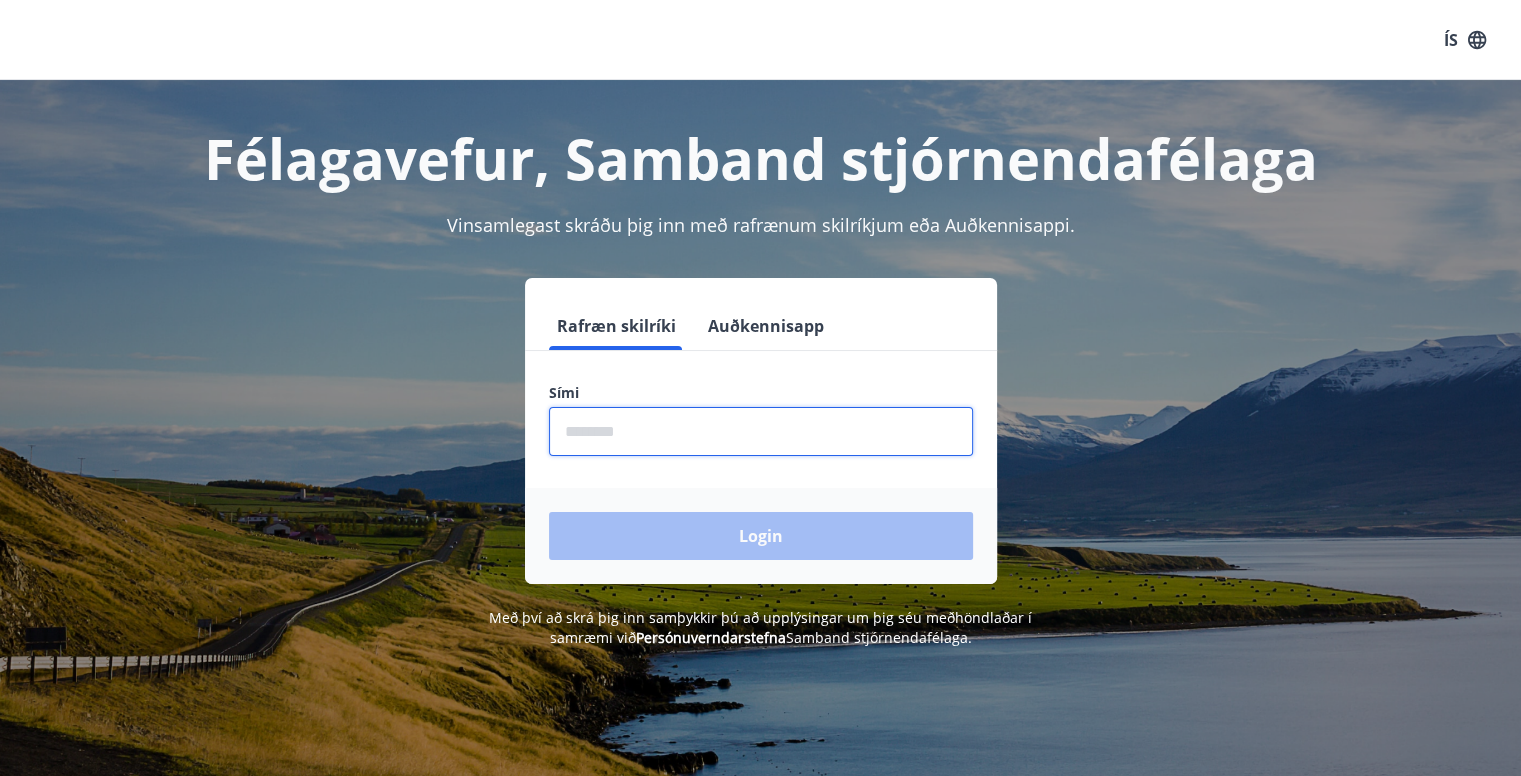 type on "********" 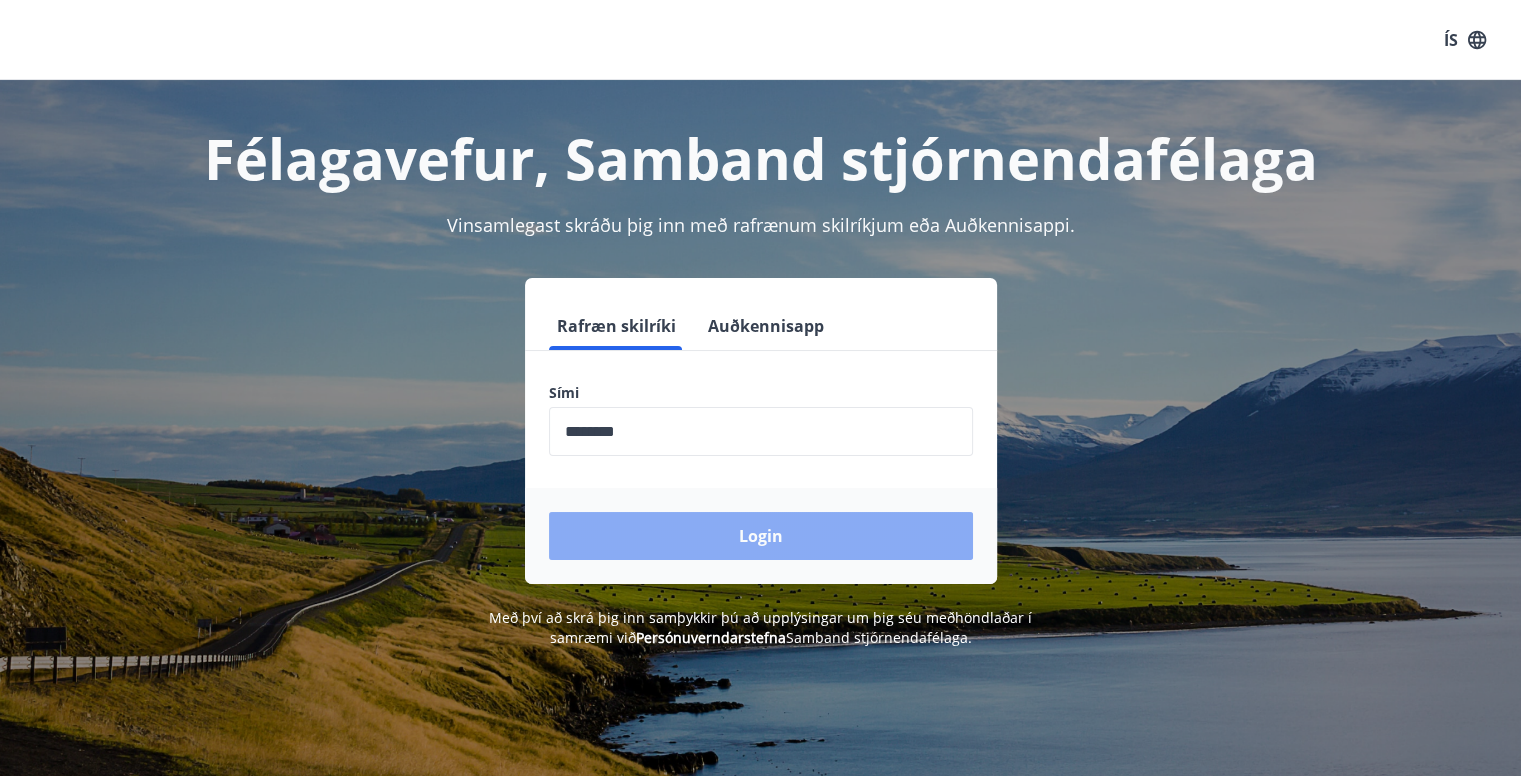 click on "Login" at bounding box center (761, 536) 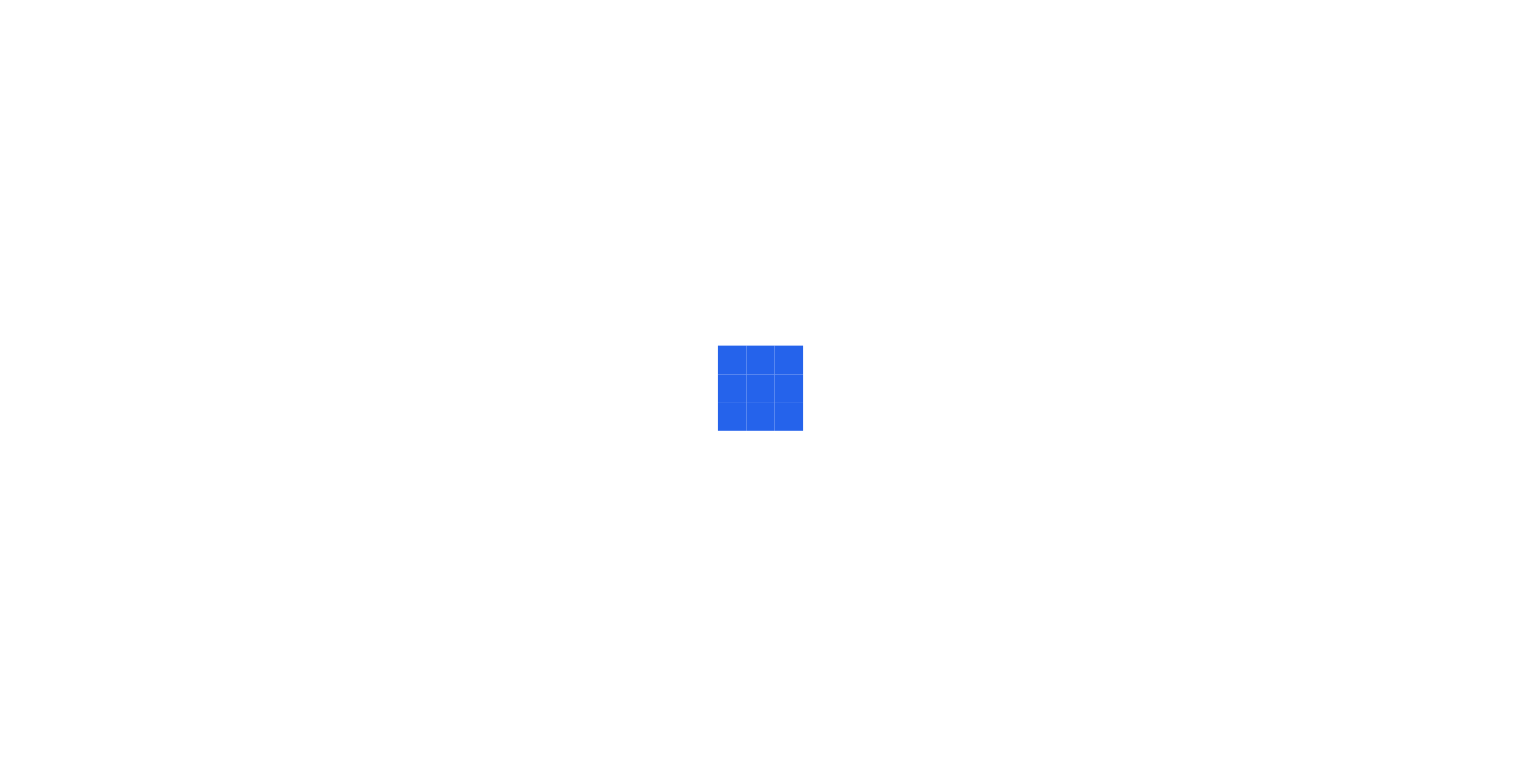 scroll, scrollTop: 0, scrollLeft: 0, axis: both 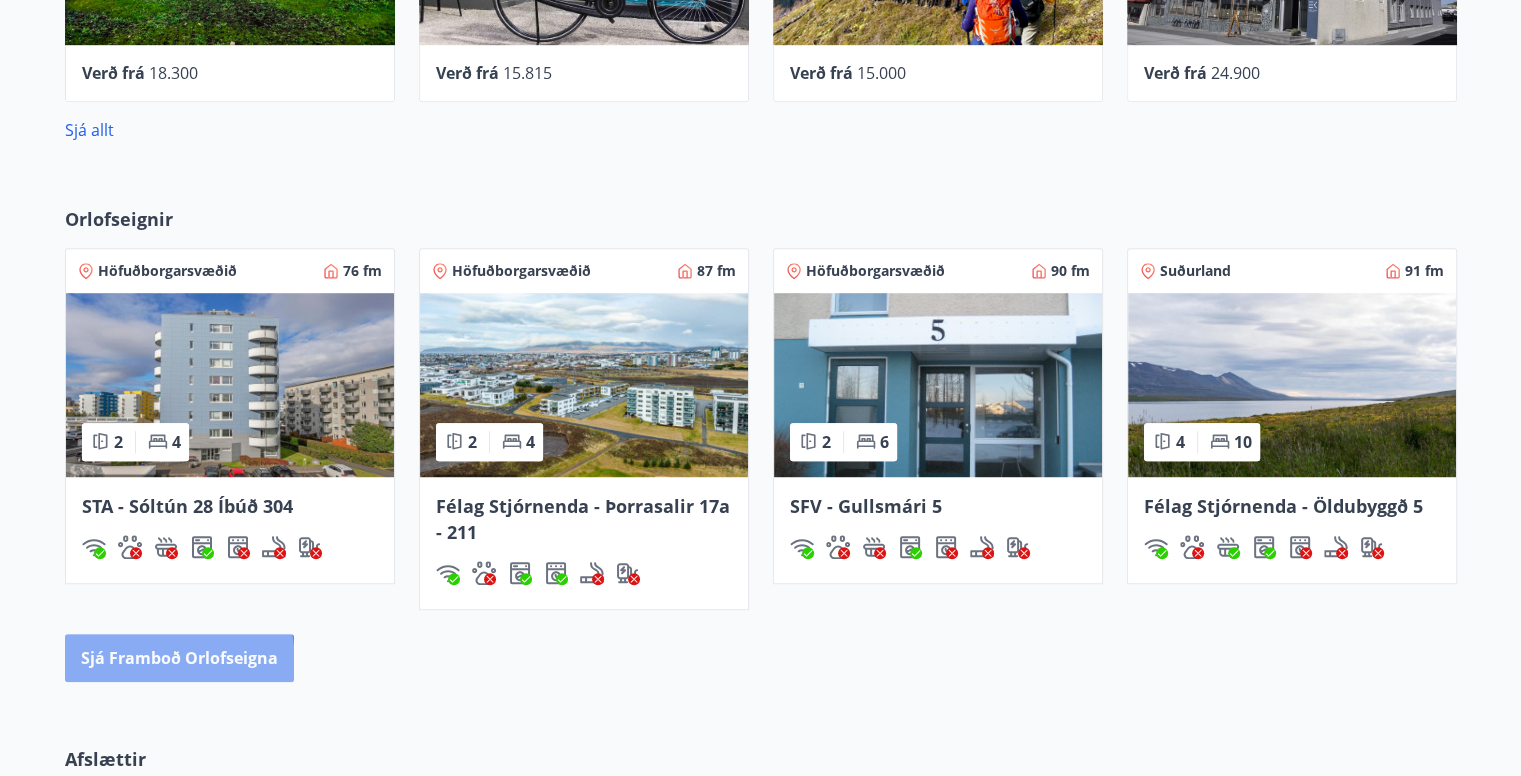 click on "Sjá framboð orlofseigna" at bounding box center (179, 658) 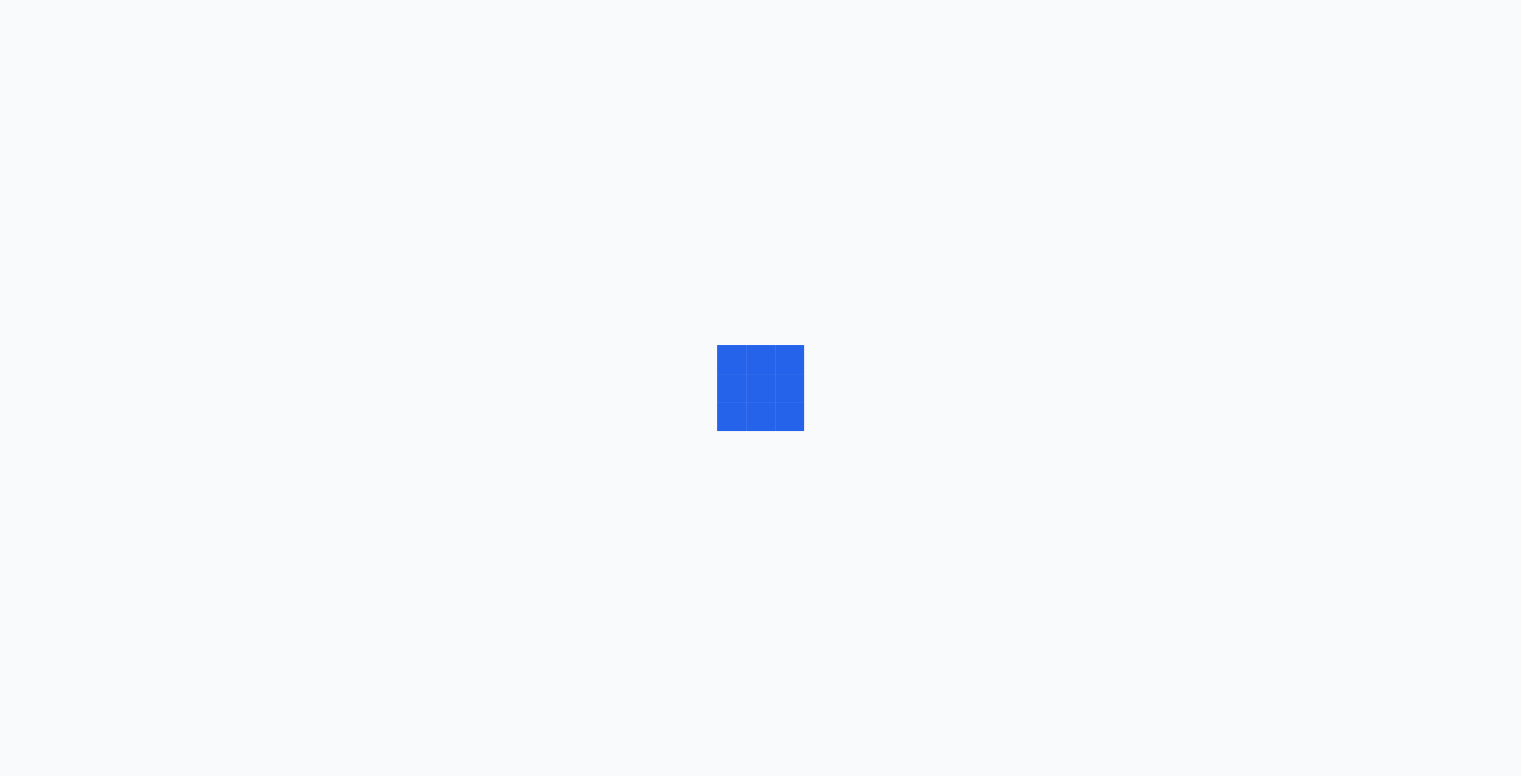 scroll, scrollTop: 0, scrollLeft: 0, axis: both 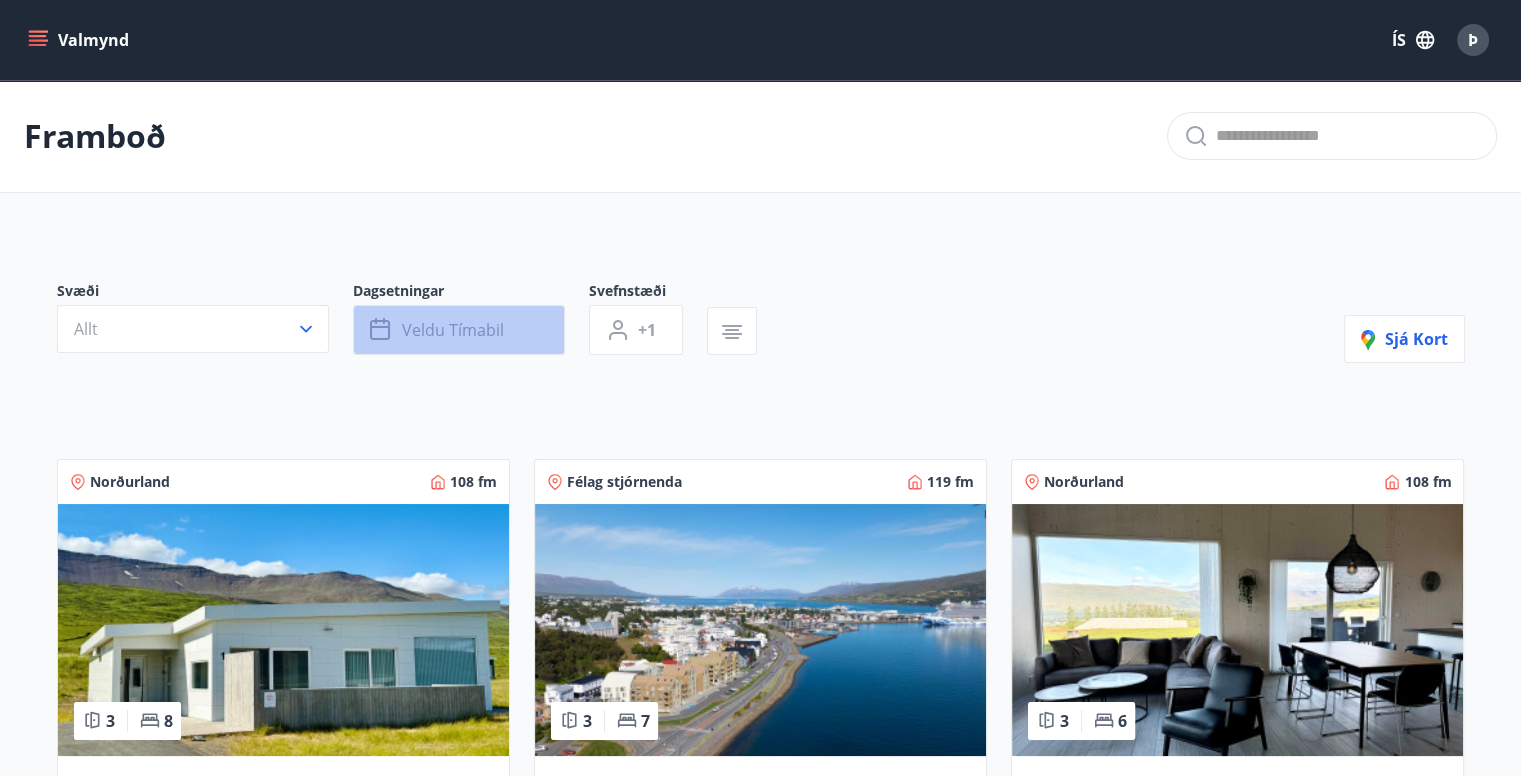 click 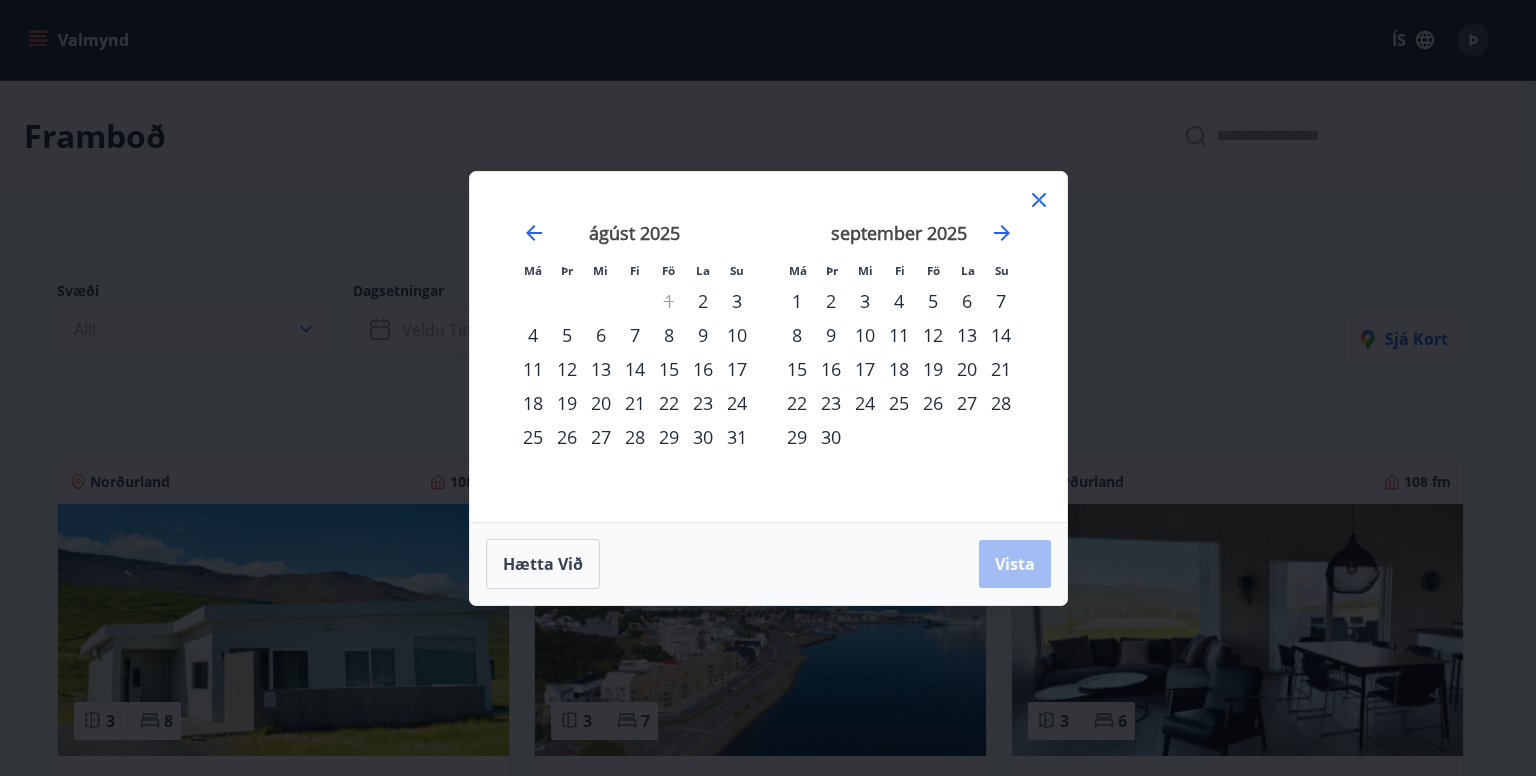 click on "9" at bounding box center [703, 335] 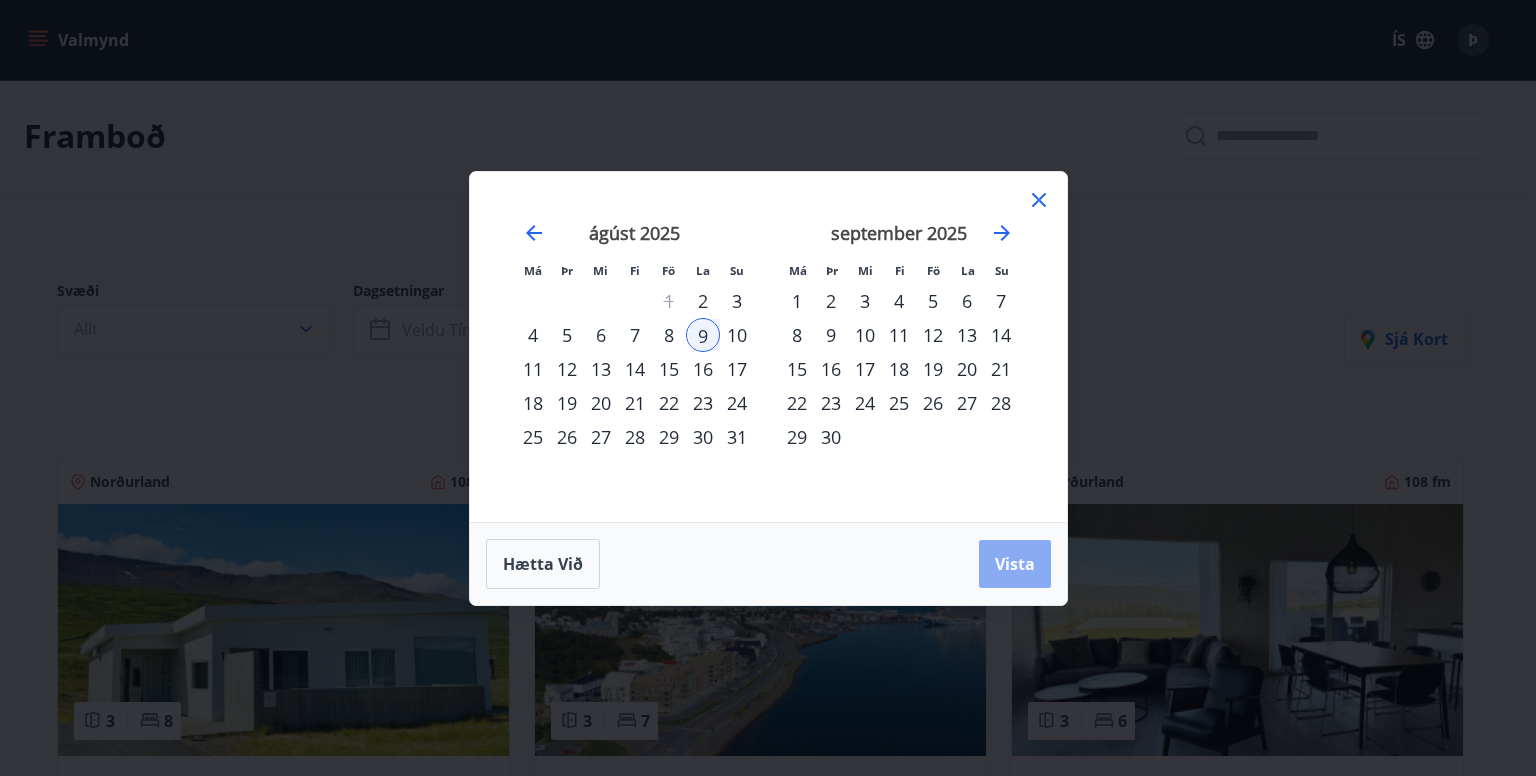 drag, startPoint x: 1022, startPoint y: 560, endPoint x: 1020, endPoint y: 540, distance: 20.09975 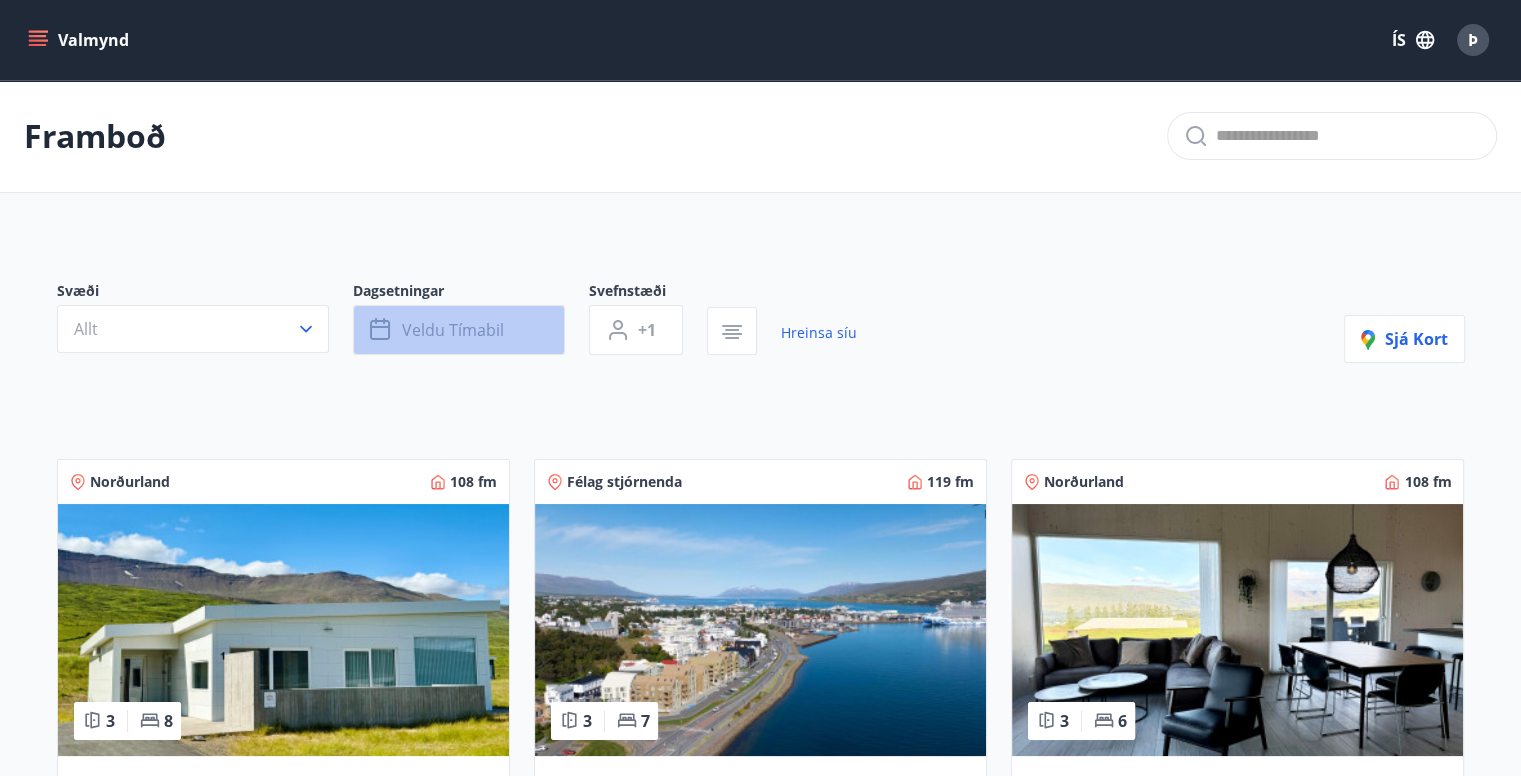 click on "Veldu tímabil" at bounding box center [453, 330] 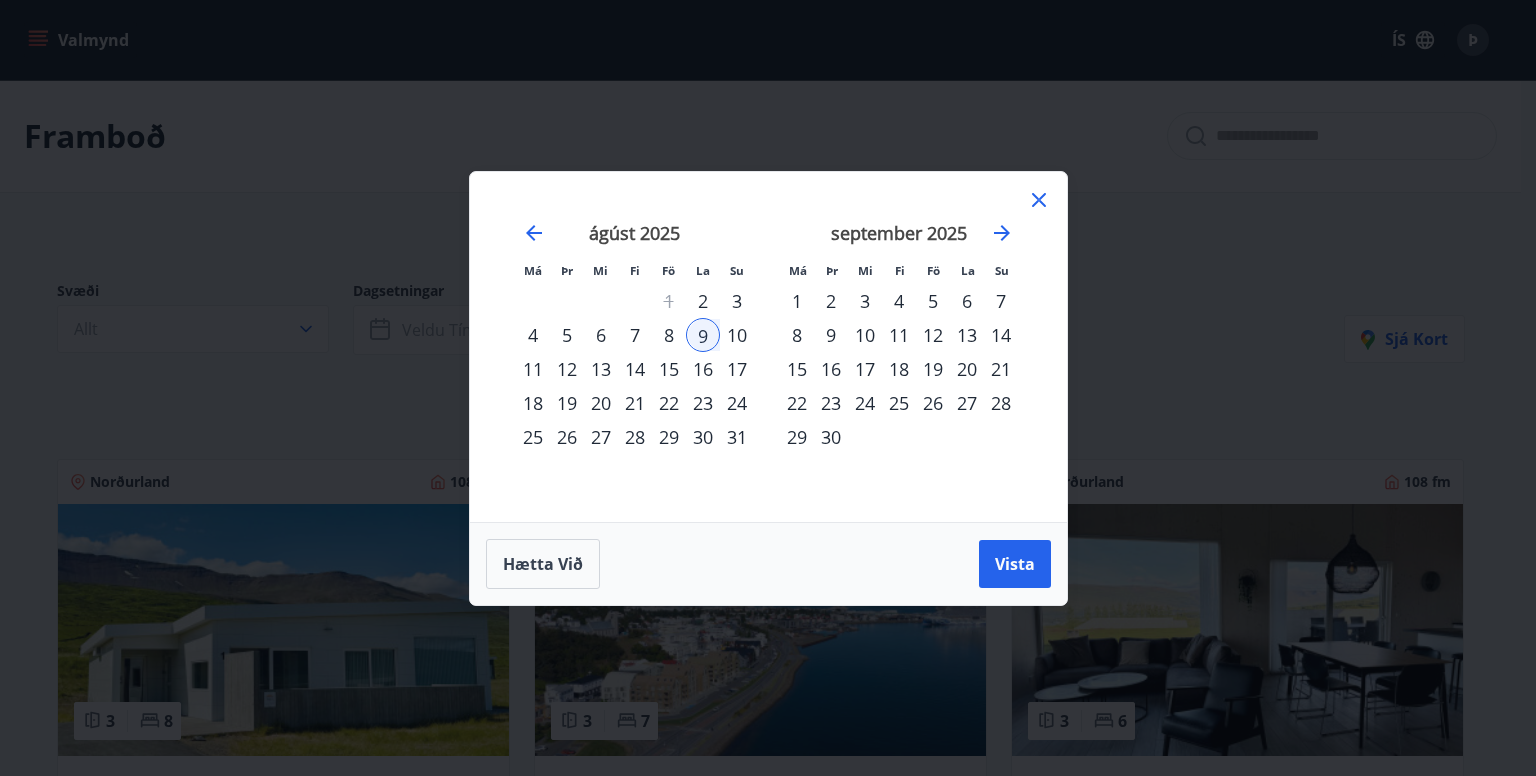 click on "10" at bounding box center (737, 335) 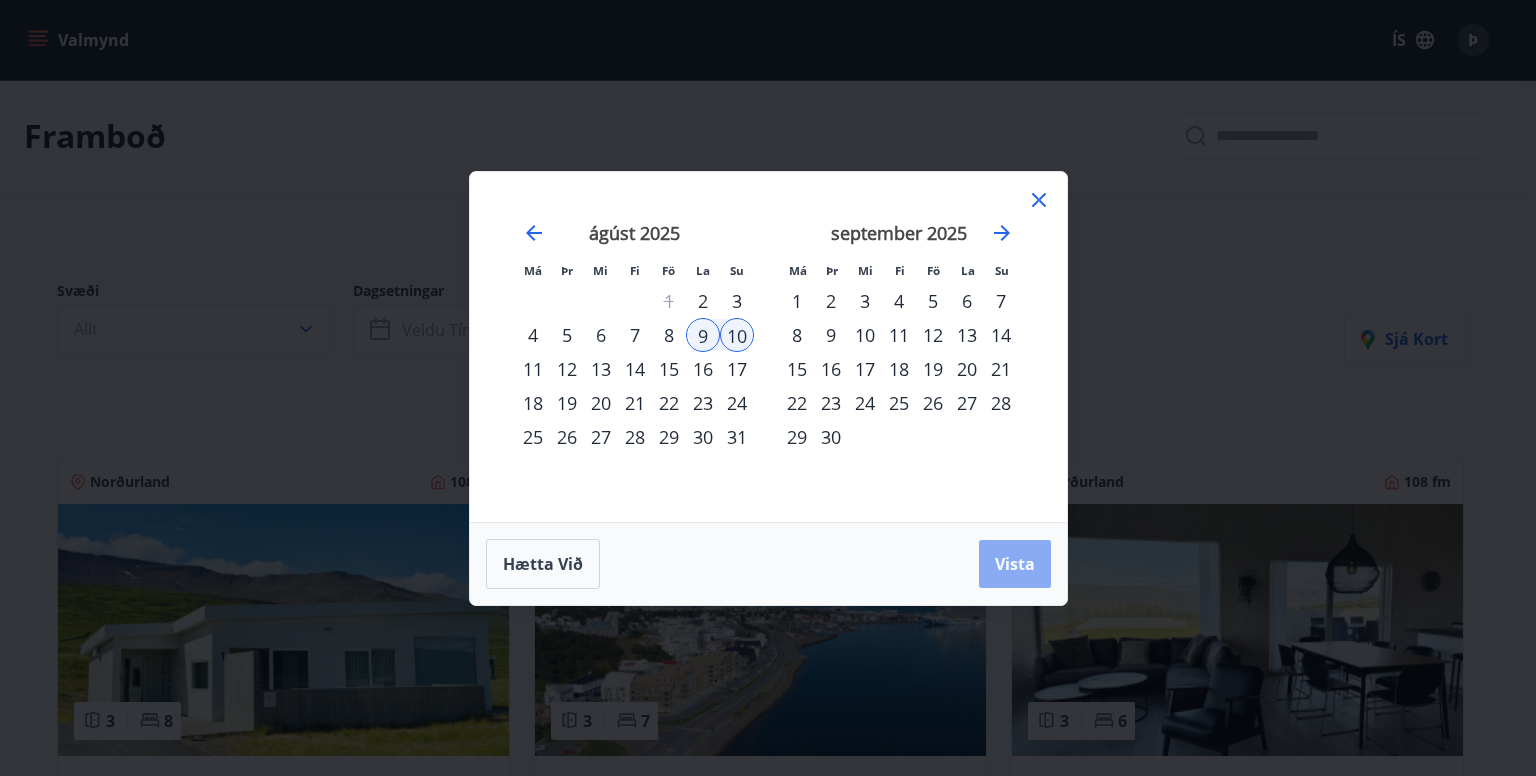 click on "Vista" at bounding box center (1015, 564) 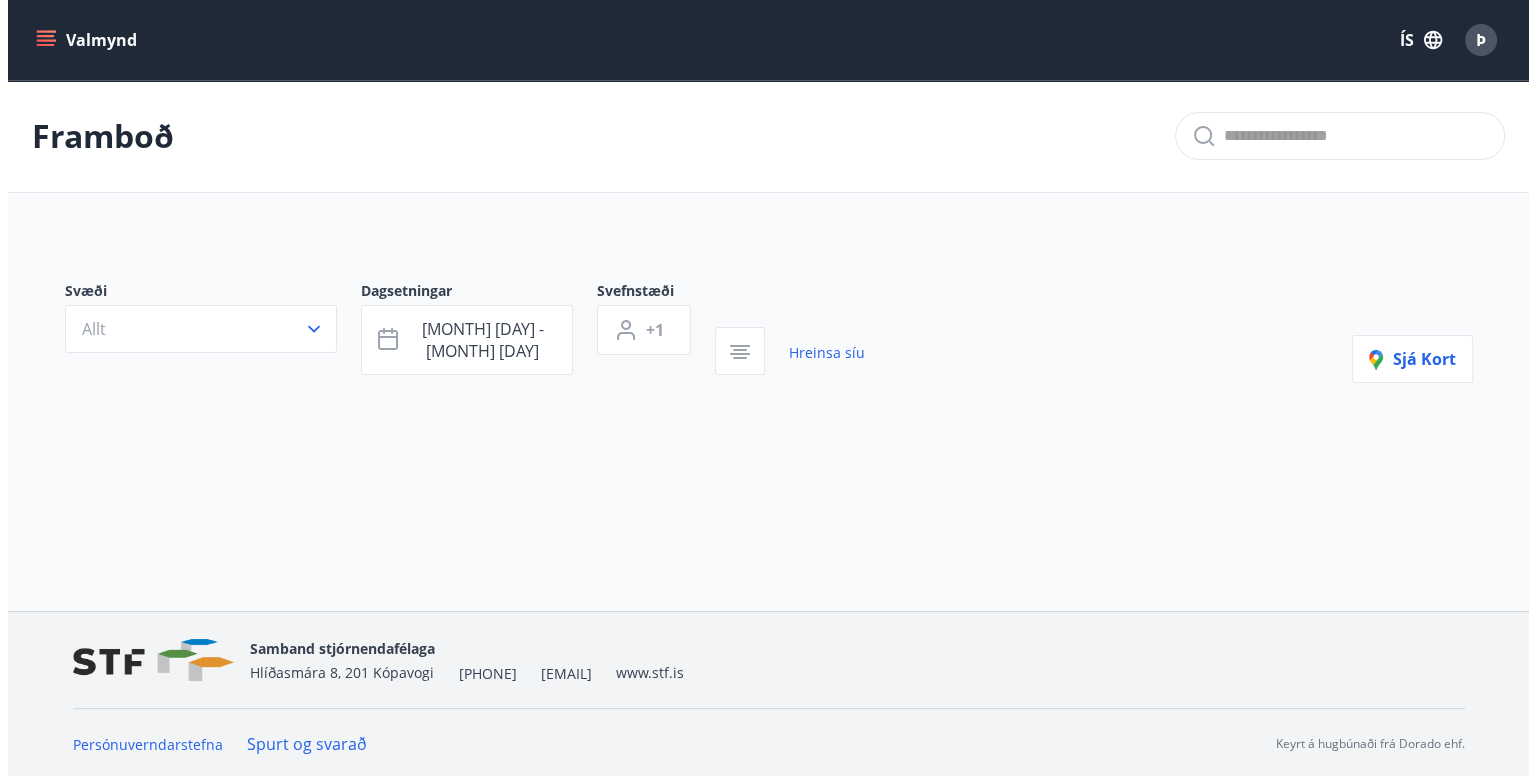 scroll, scrollTop: 2, scrollLeft: 0, axis: vertical 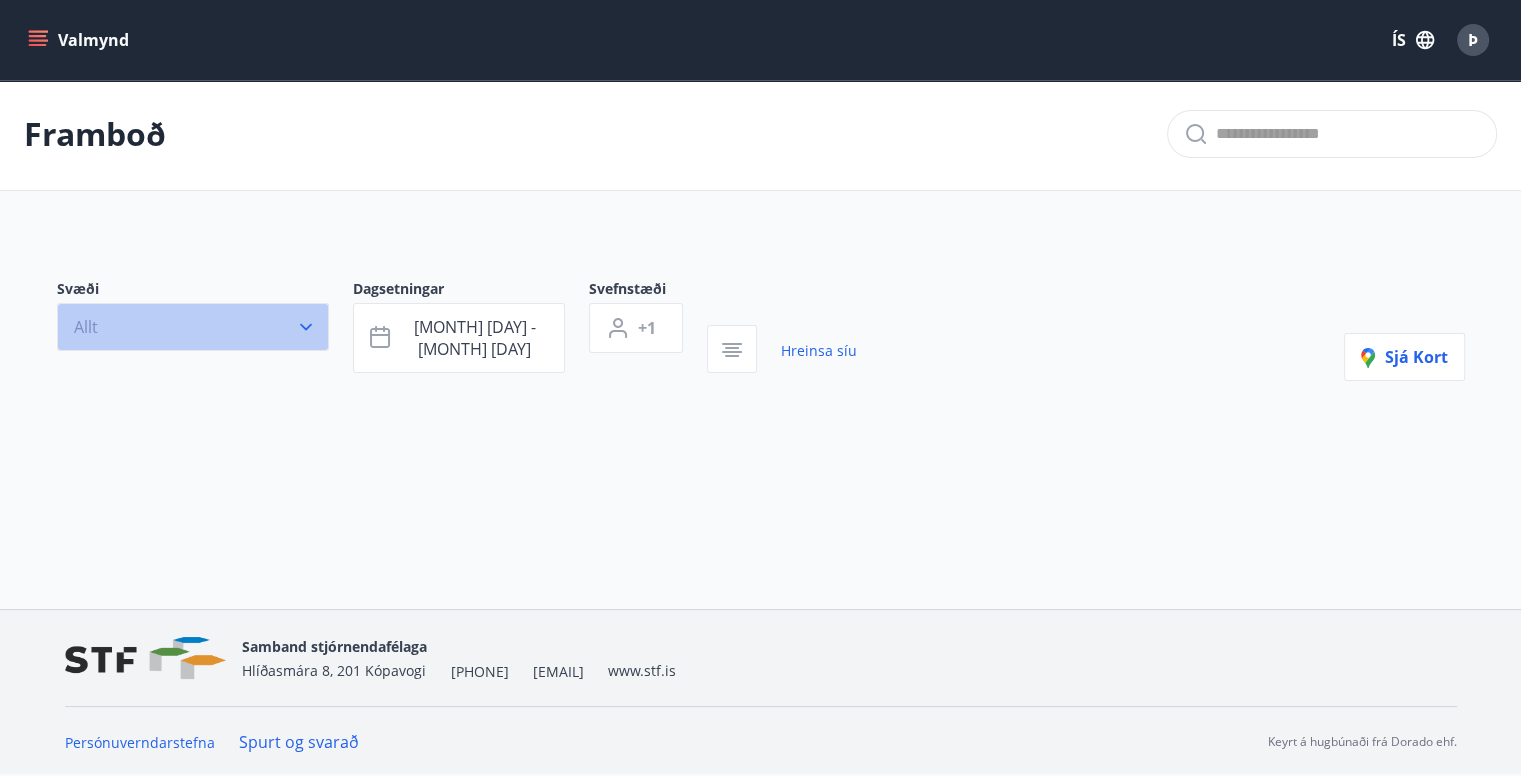 click on "Allt" at bounding box center [193, 327] 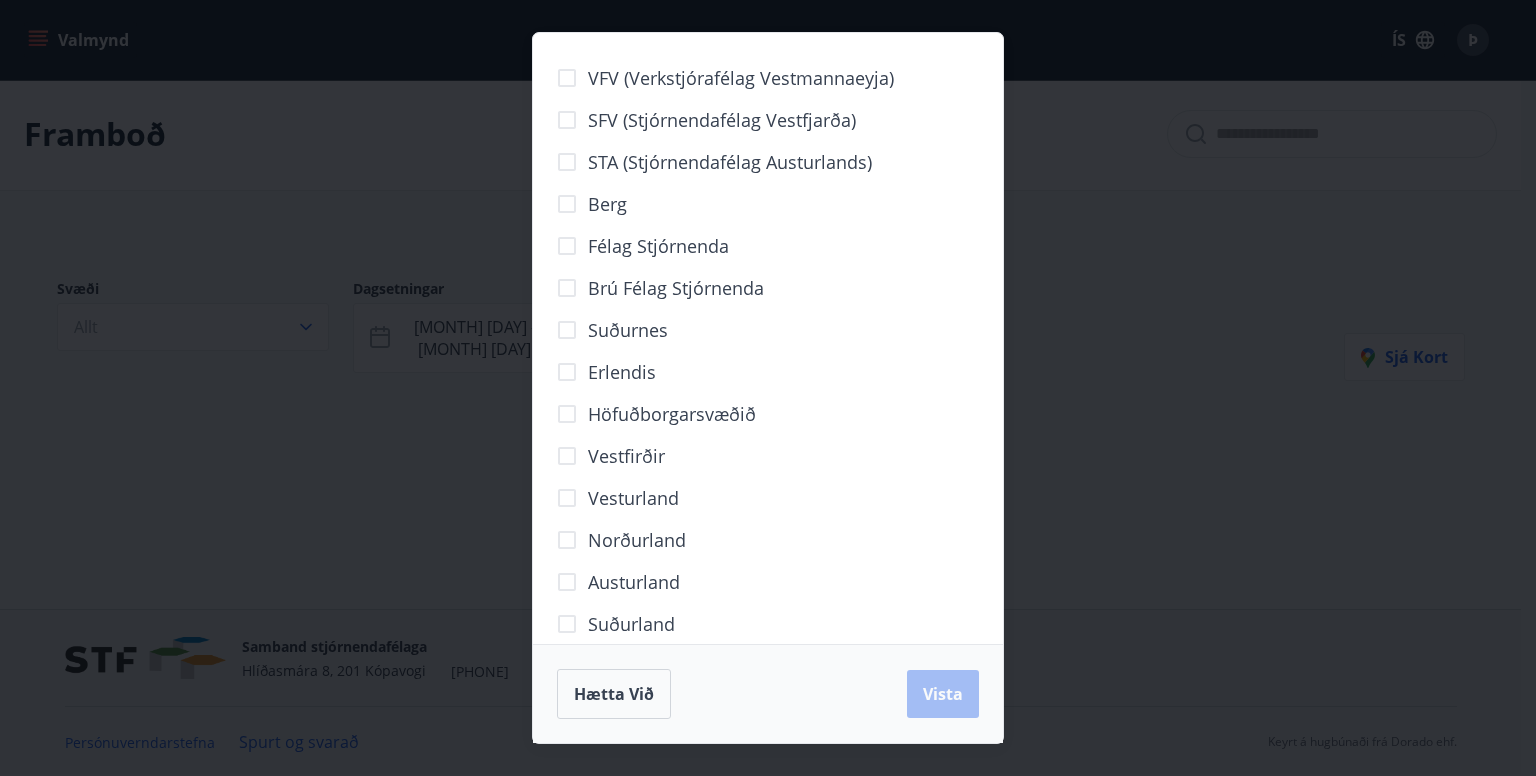click on "VFV (Verkstjórafélag Vestmannaeyja) SFV (Stjórnendafélag Vestfjarða) STA (Stjórnendafélag Austurlands) Berg Félag stjórnenda Brú félag stjórnenda Suðurnes Erlendis Höfuðborgarsvæðið Vestfirðir Vesturland Norðurland Austurland Suðurland Hætta við Vista" at bounding box center (768, 388) 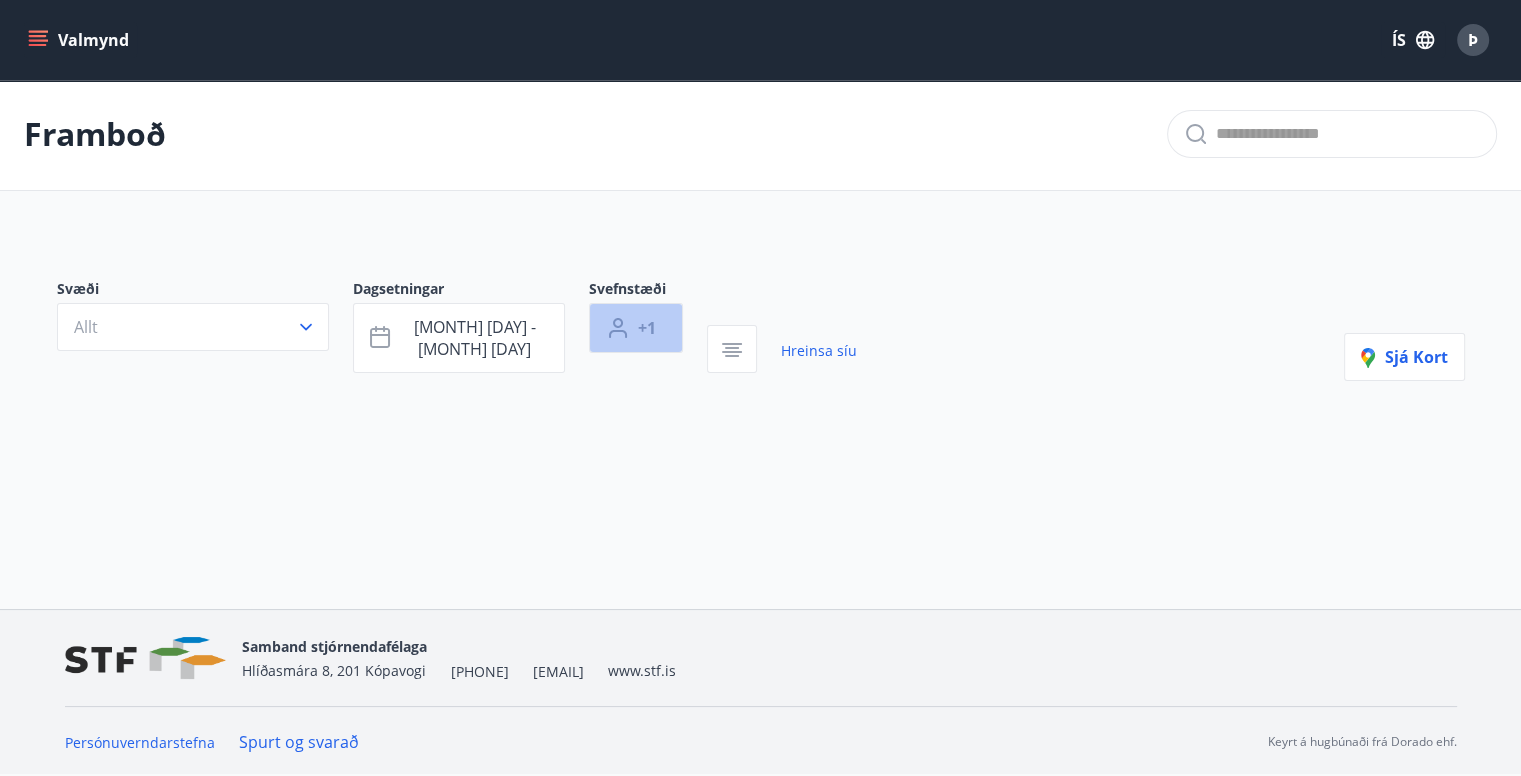 click on "+1" at bounding box center [636, 328] 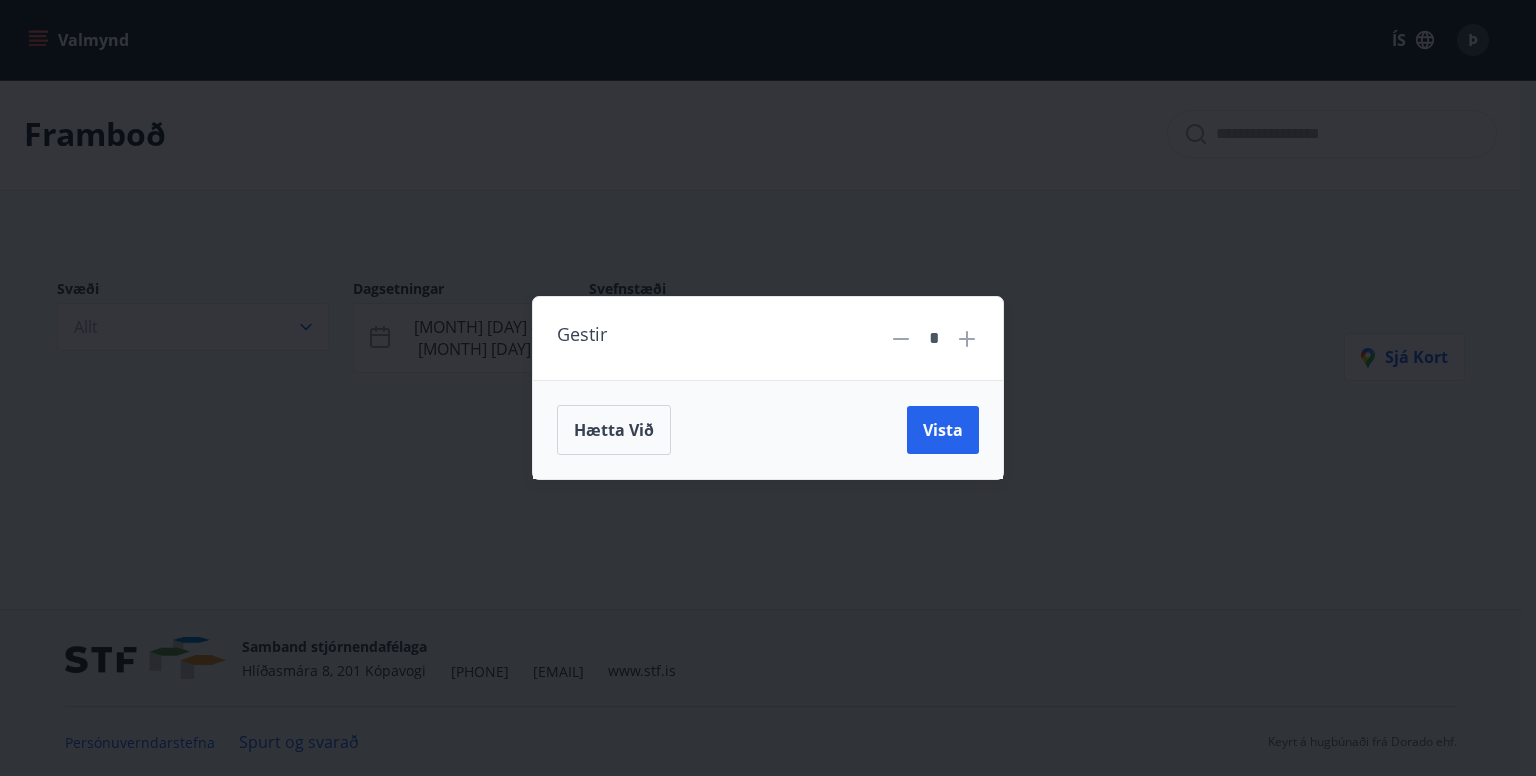 click 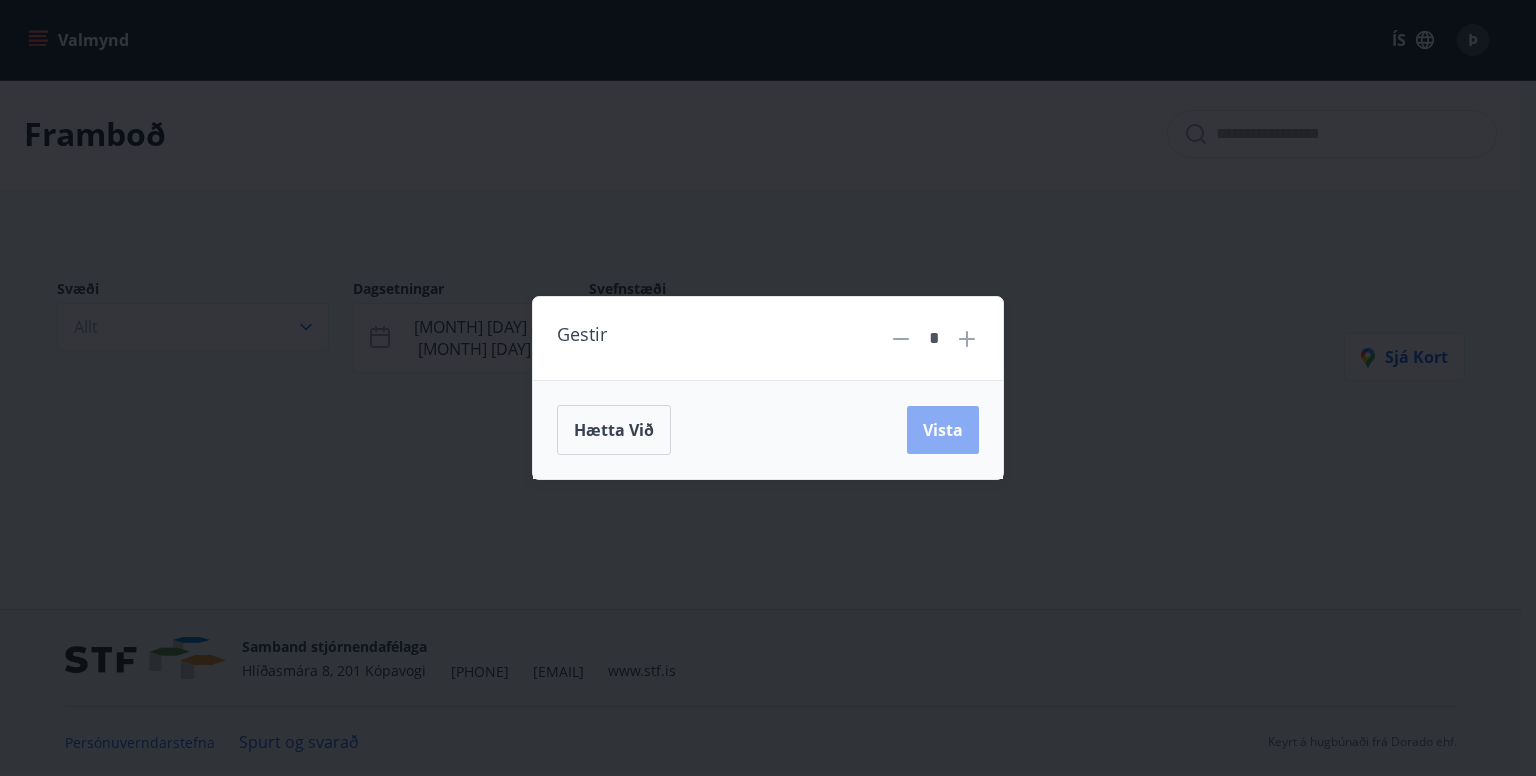 click on "Vista" at bounding box center (943, 430) 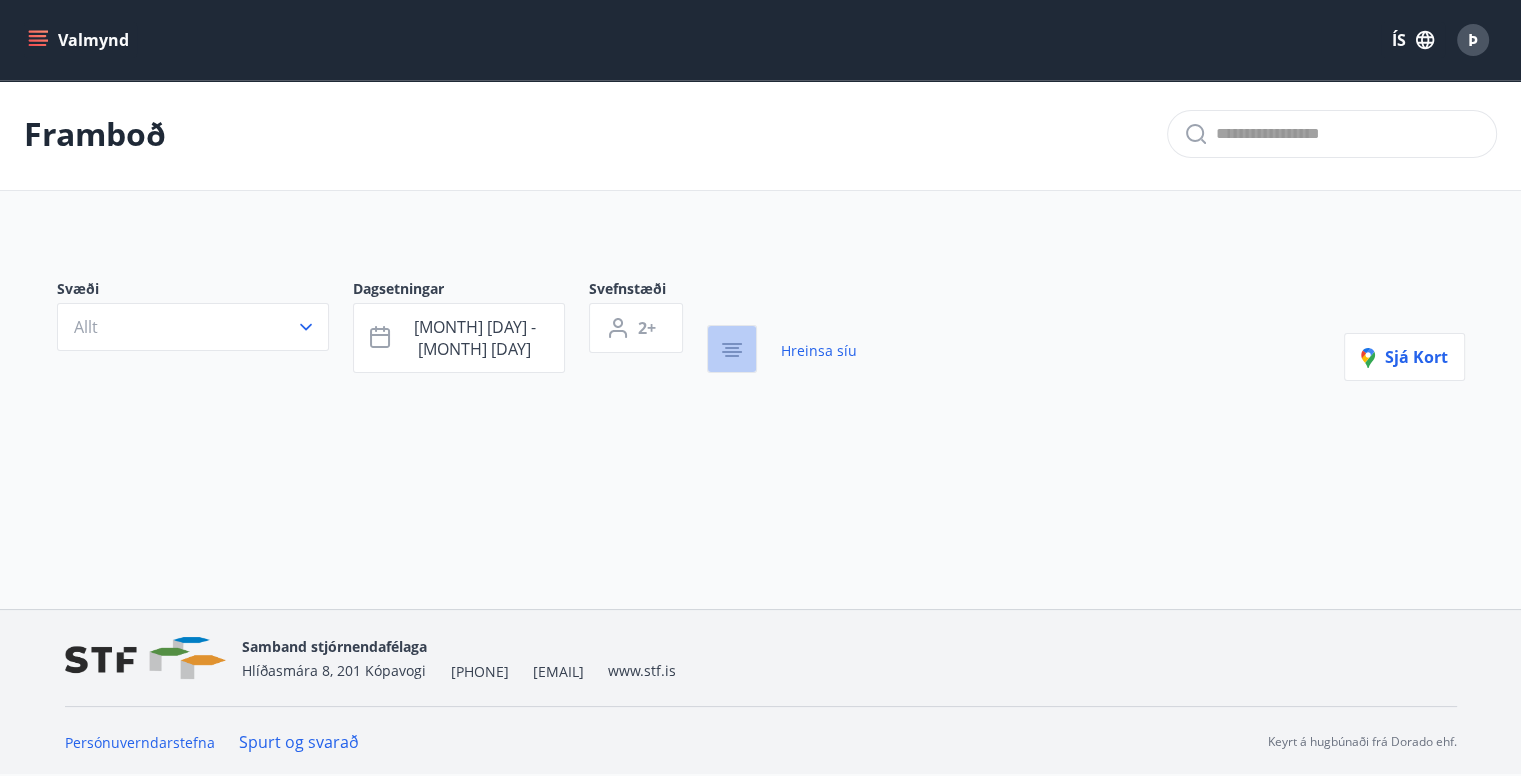 click 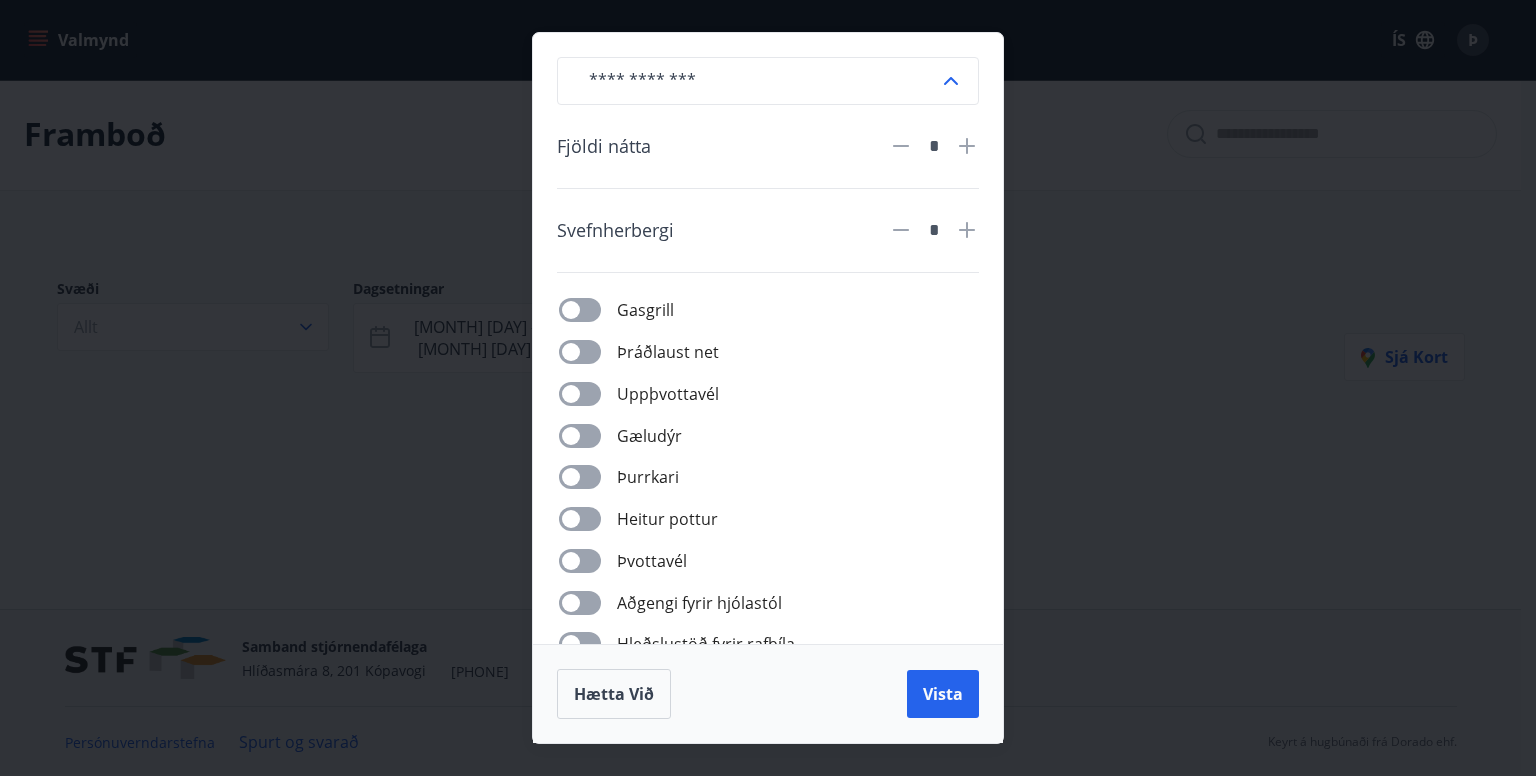click on "Þráðlaust net" at bounding box center (780, 351) 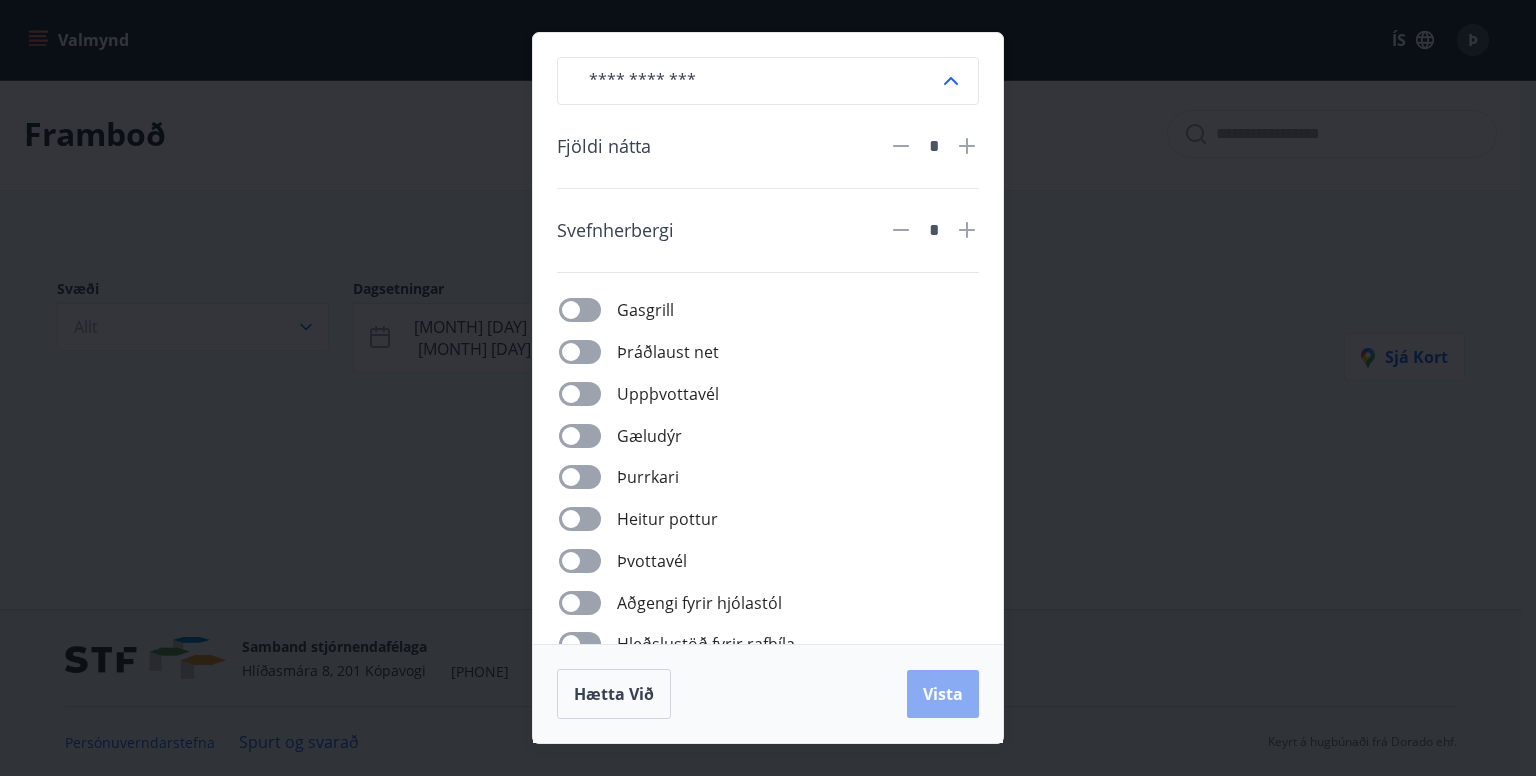 click on "Vista" at bounding box center [943, 694] 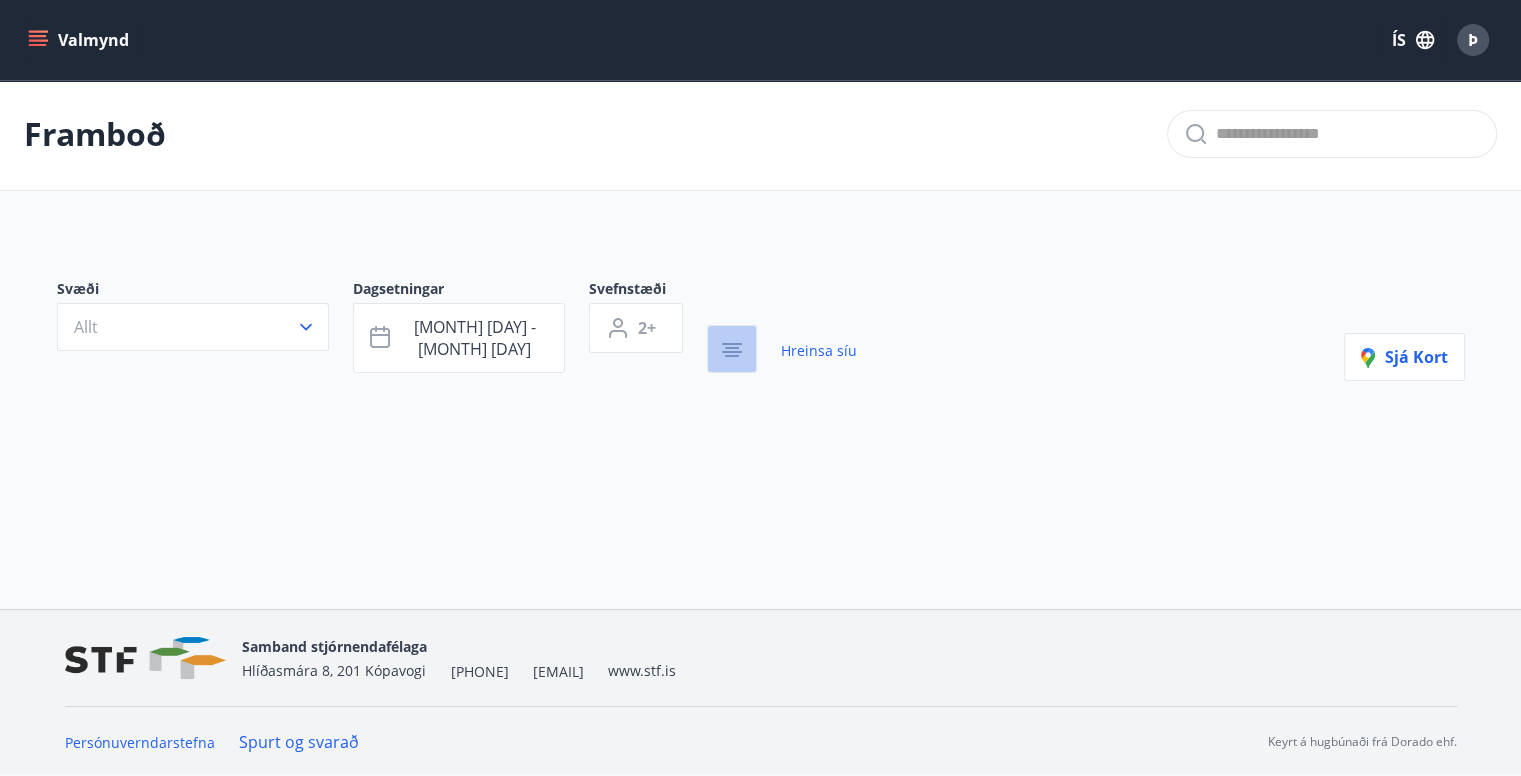 click 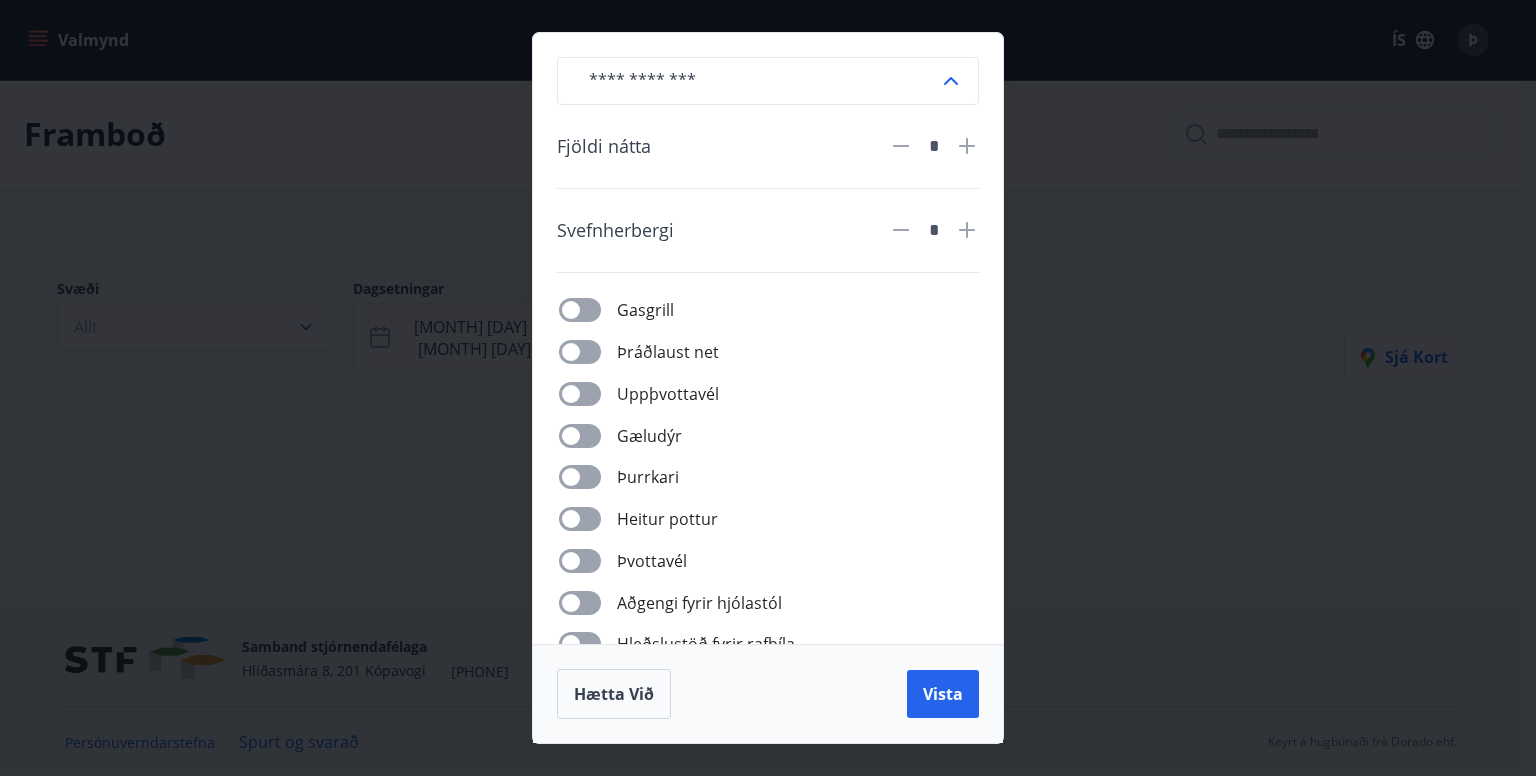 scroll, scrollTop: 47, scrollLeft: 0, axis: vertical 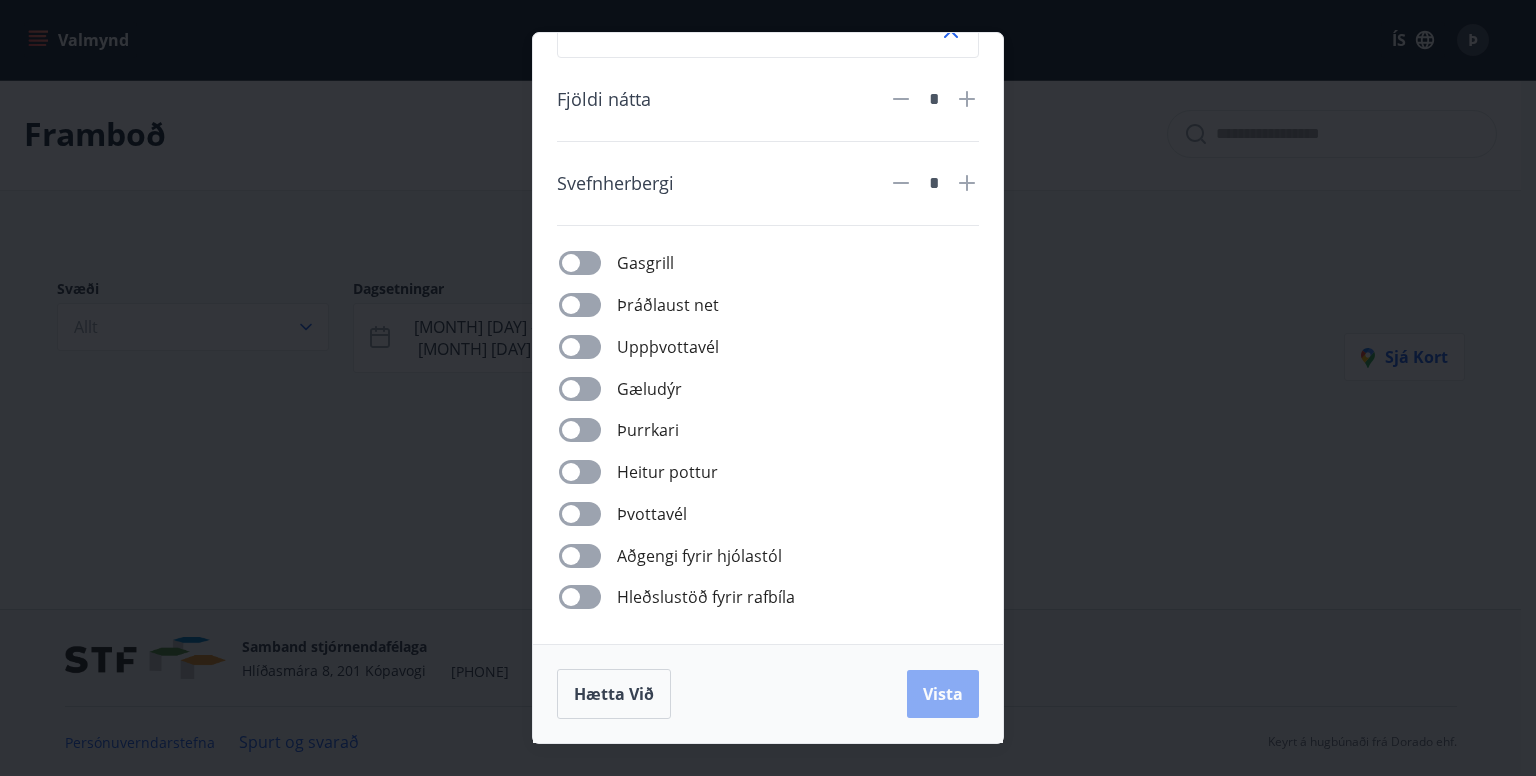 click on "Vista" at bounding box center (943, 694) 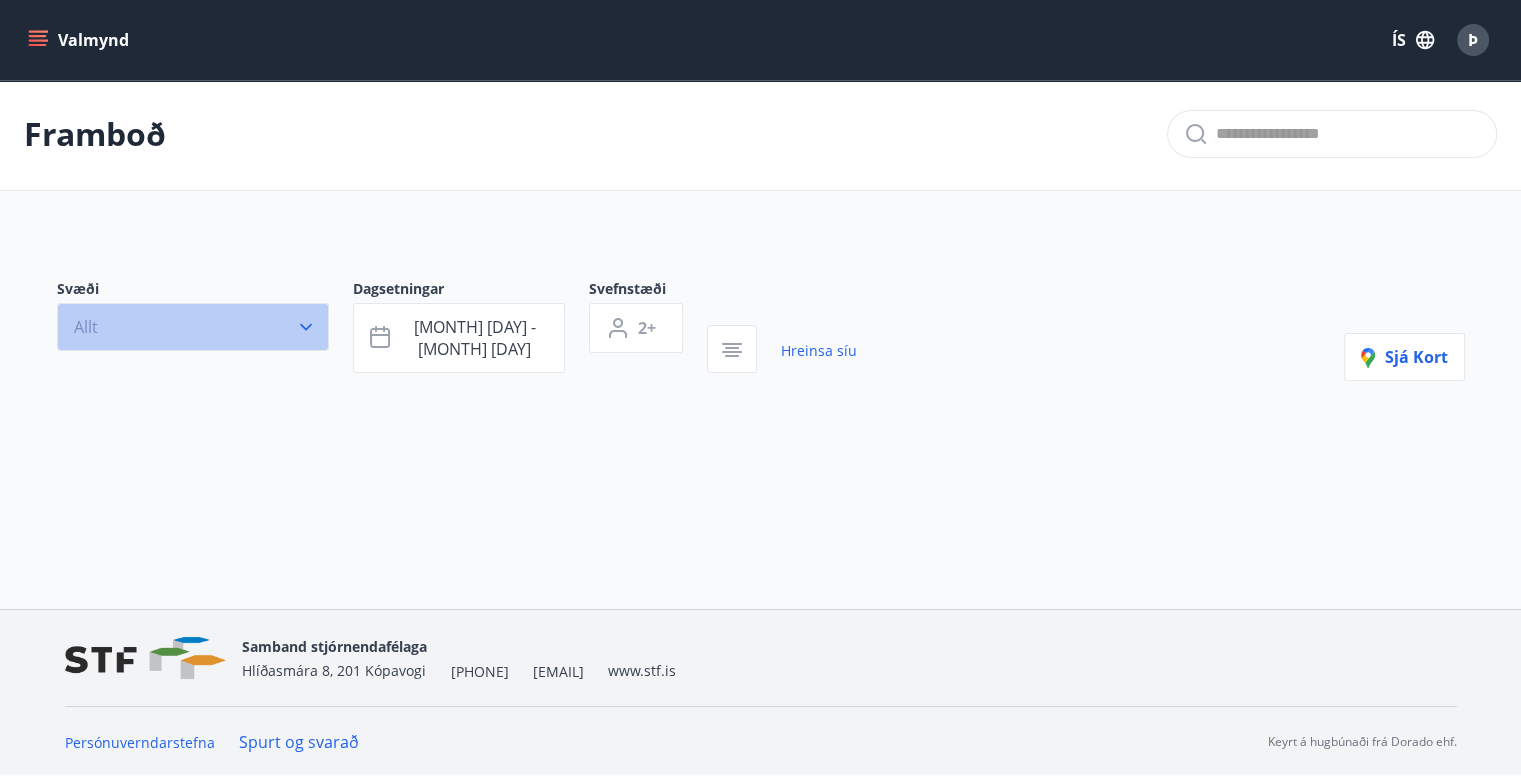 click on "Allt" at bounding box center [193, 327] 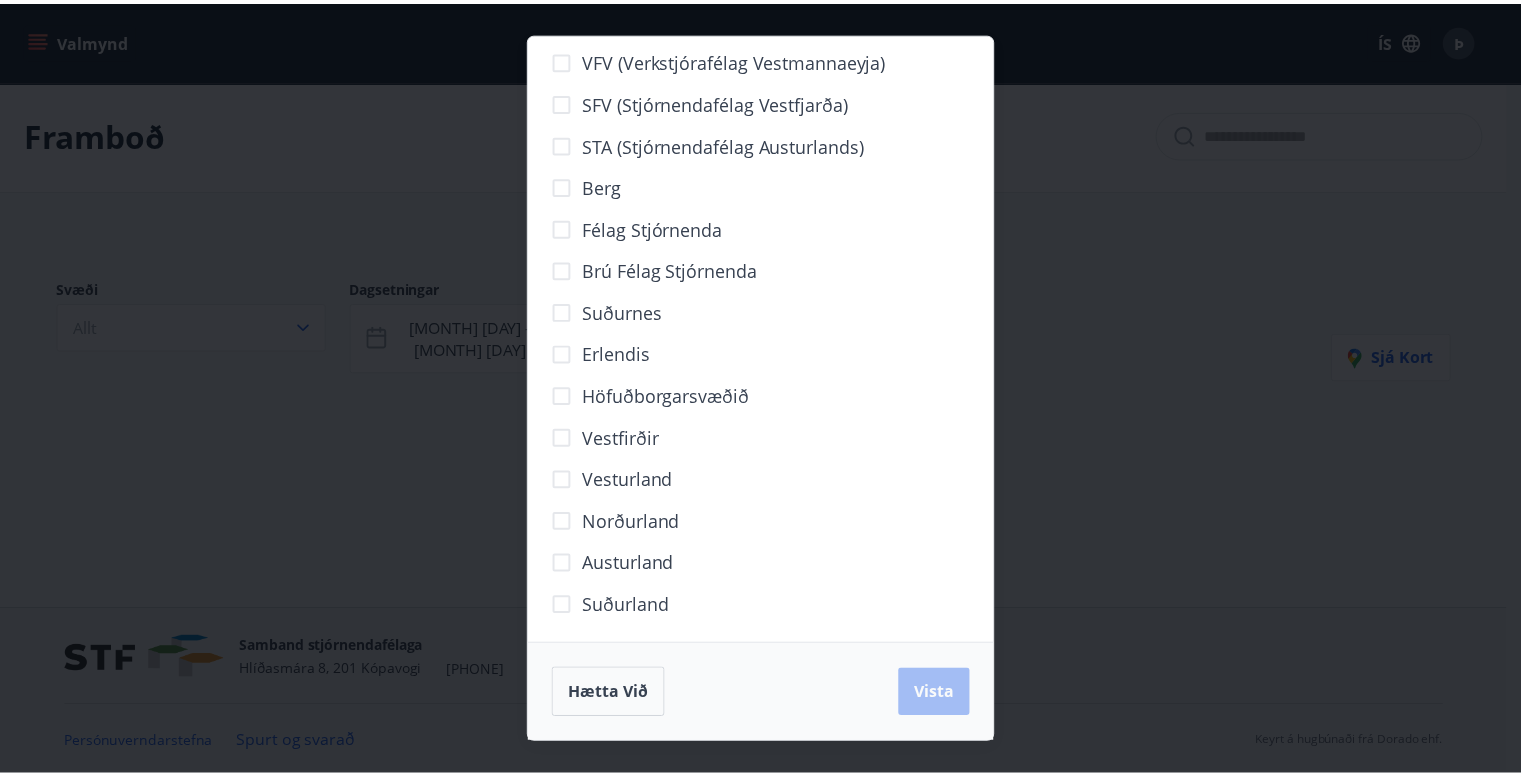 scroll, scrollTop: 24, scrollLeft: 0, axis: vertical 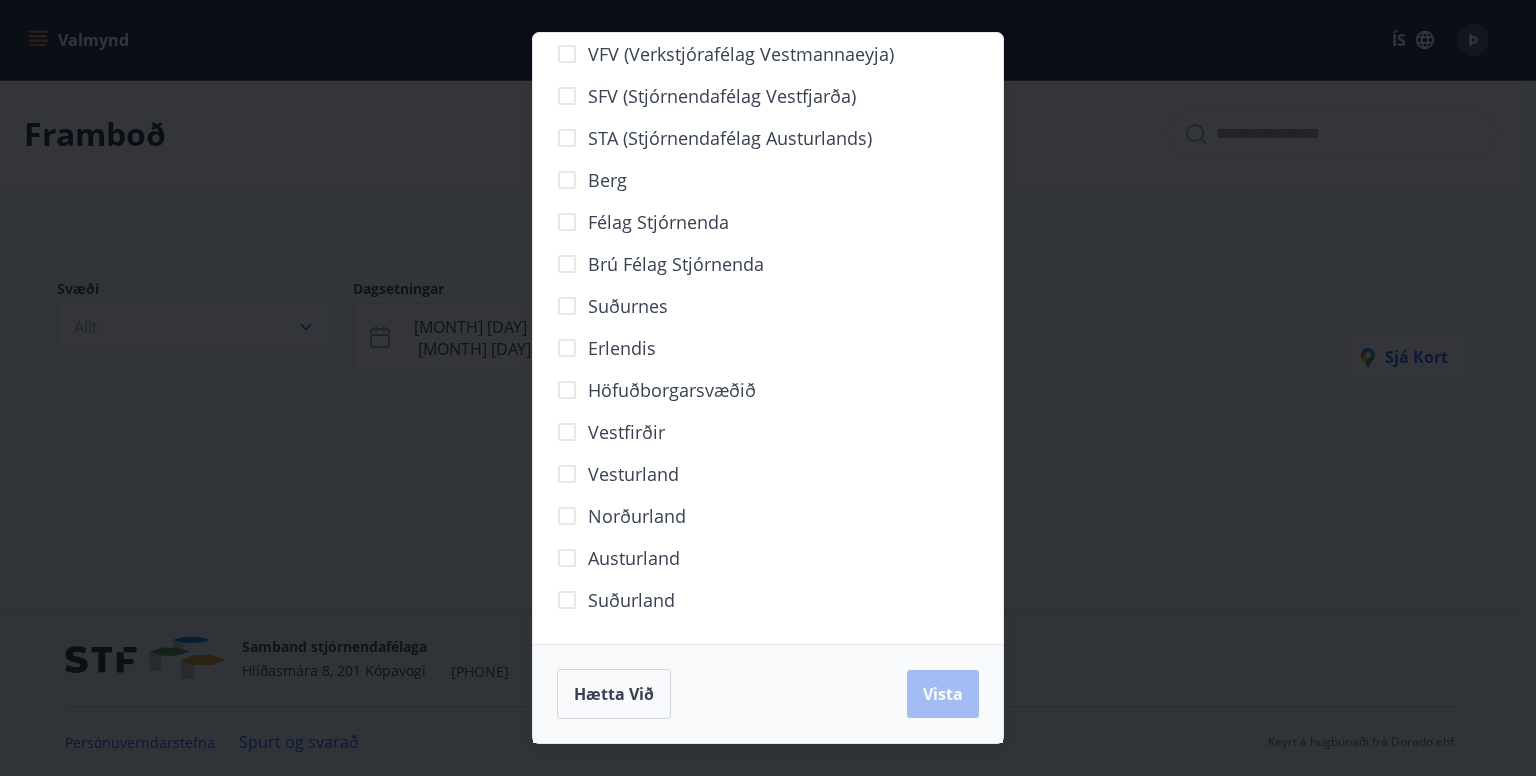 click on "Hætta við Vista" at bounding box center (768, 694) 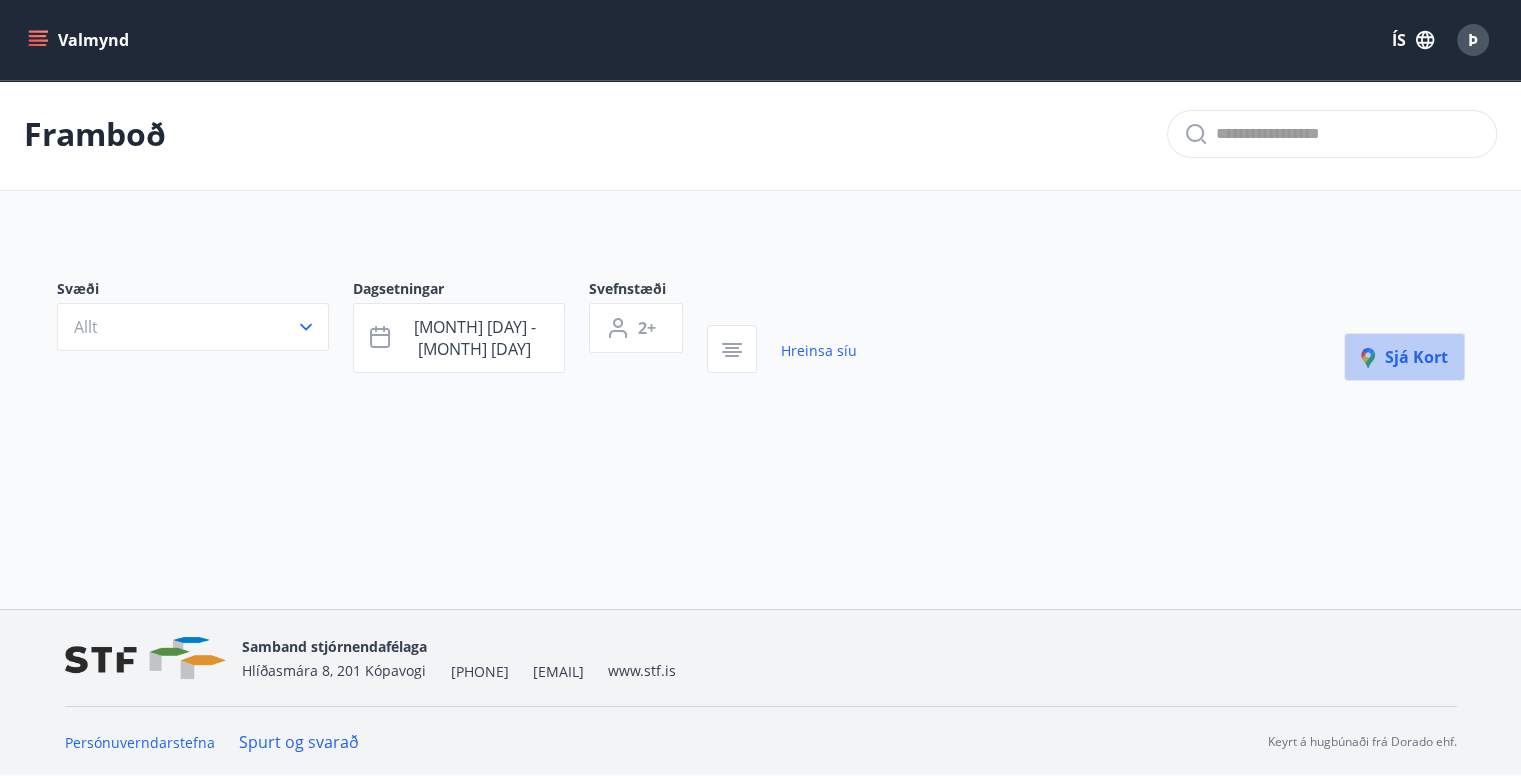 click on "Sjá kort" at bounding box center [1404, 357] 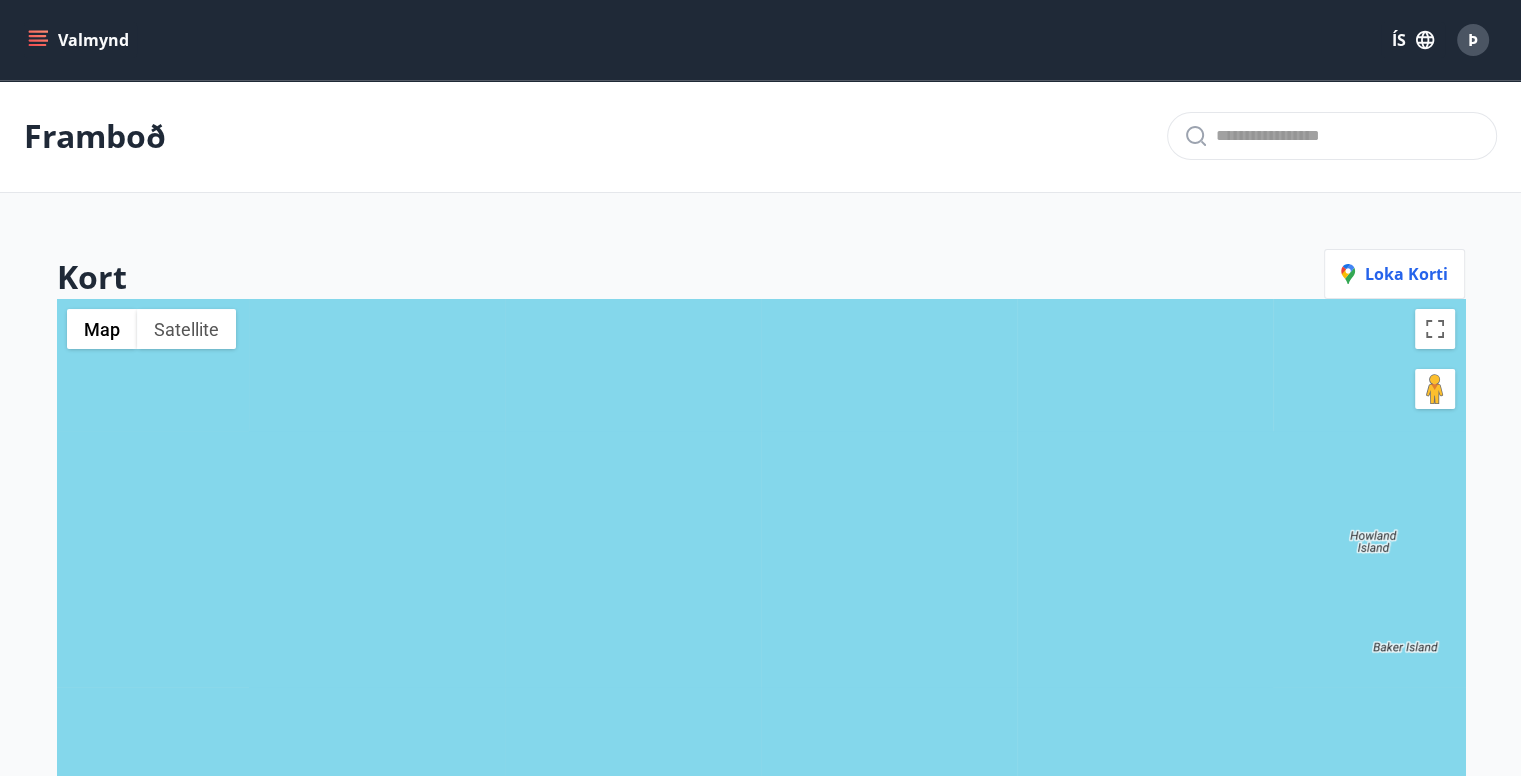 scroll, scrollTop: 2, scrollLeft: 0, axis: vertical 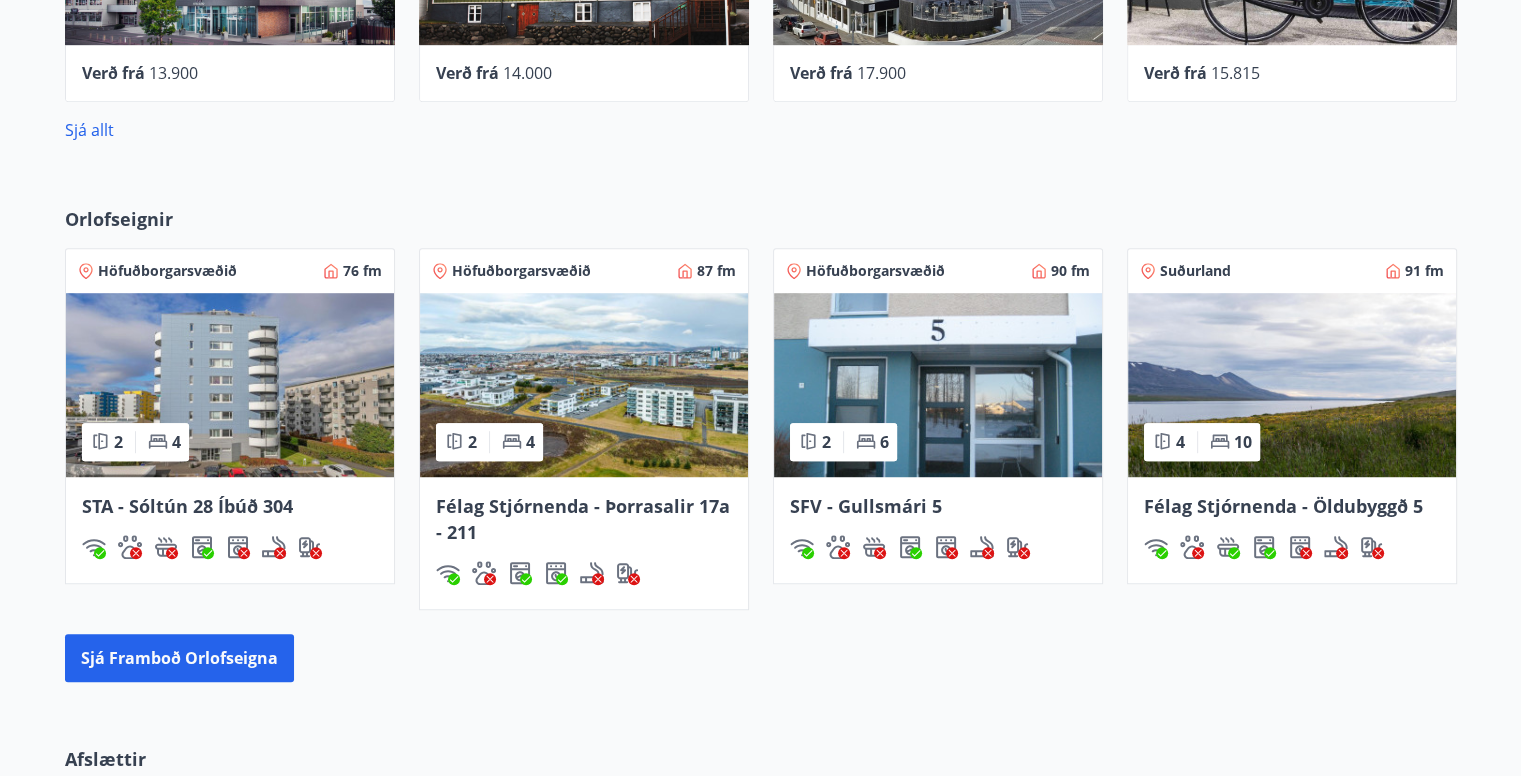 click on "STA - Sóltún 28 Íbúð 304" at bounding box center (187, 506) 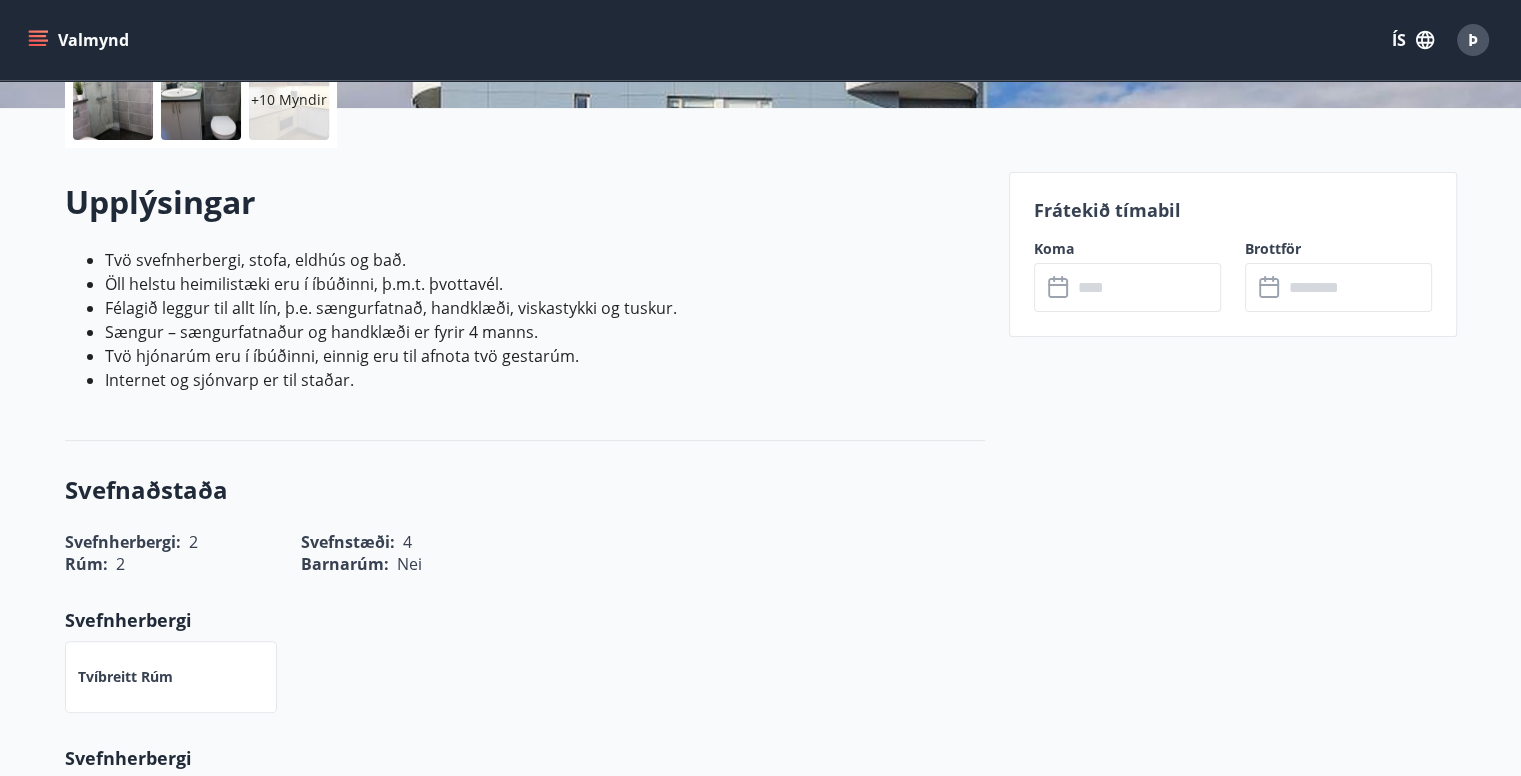 scroll, scrollTop: 500, scrollLeft: 0, axis: vertical 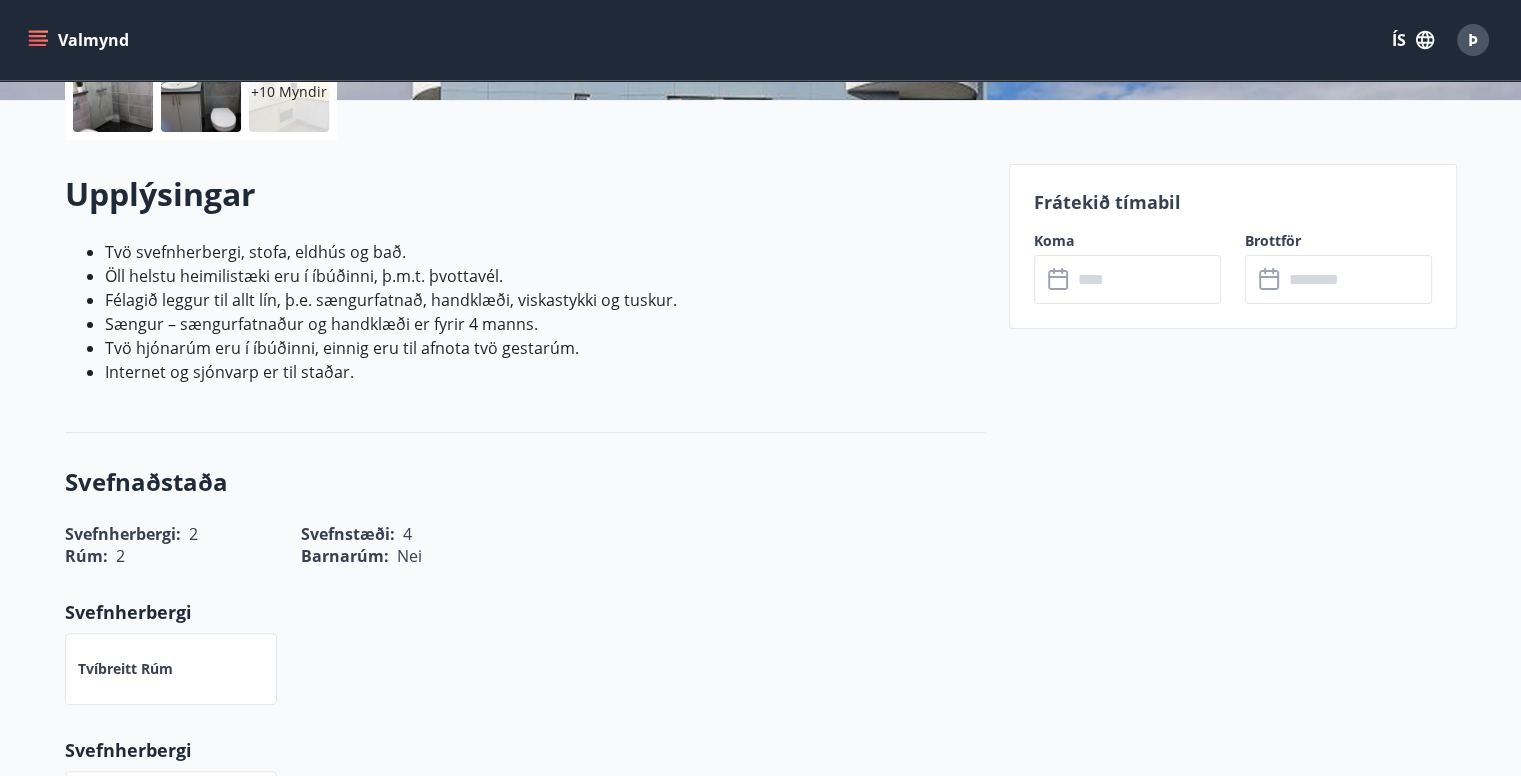 click at bounding box center (1146, 279) 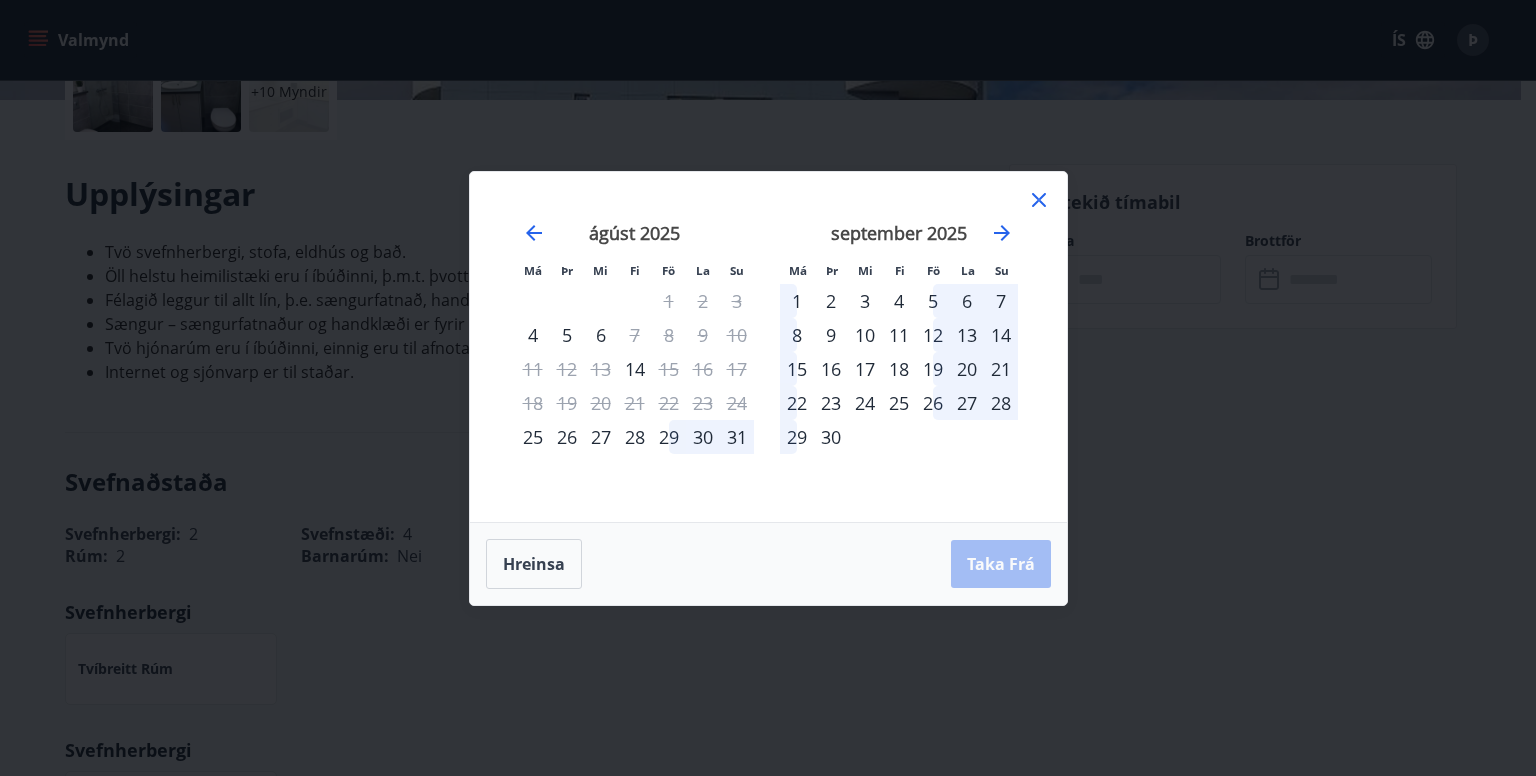 click 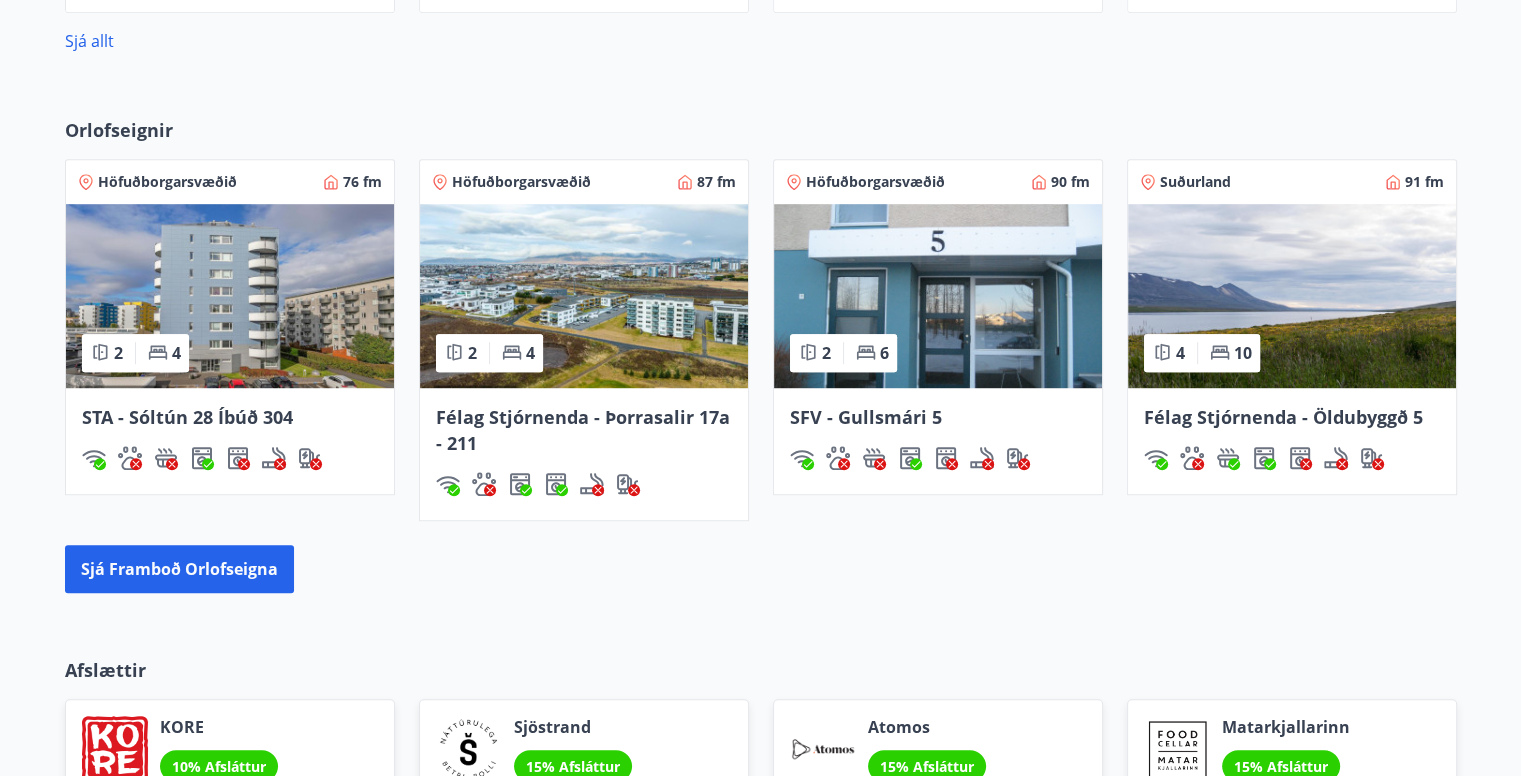 scroll, scrollTop: 1253, scrollLeft: 0, axis: vertical 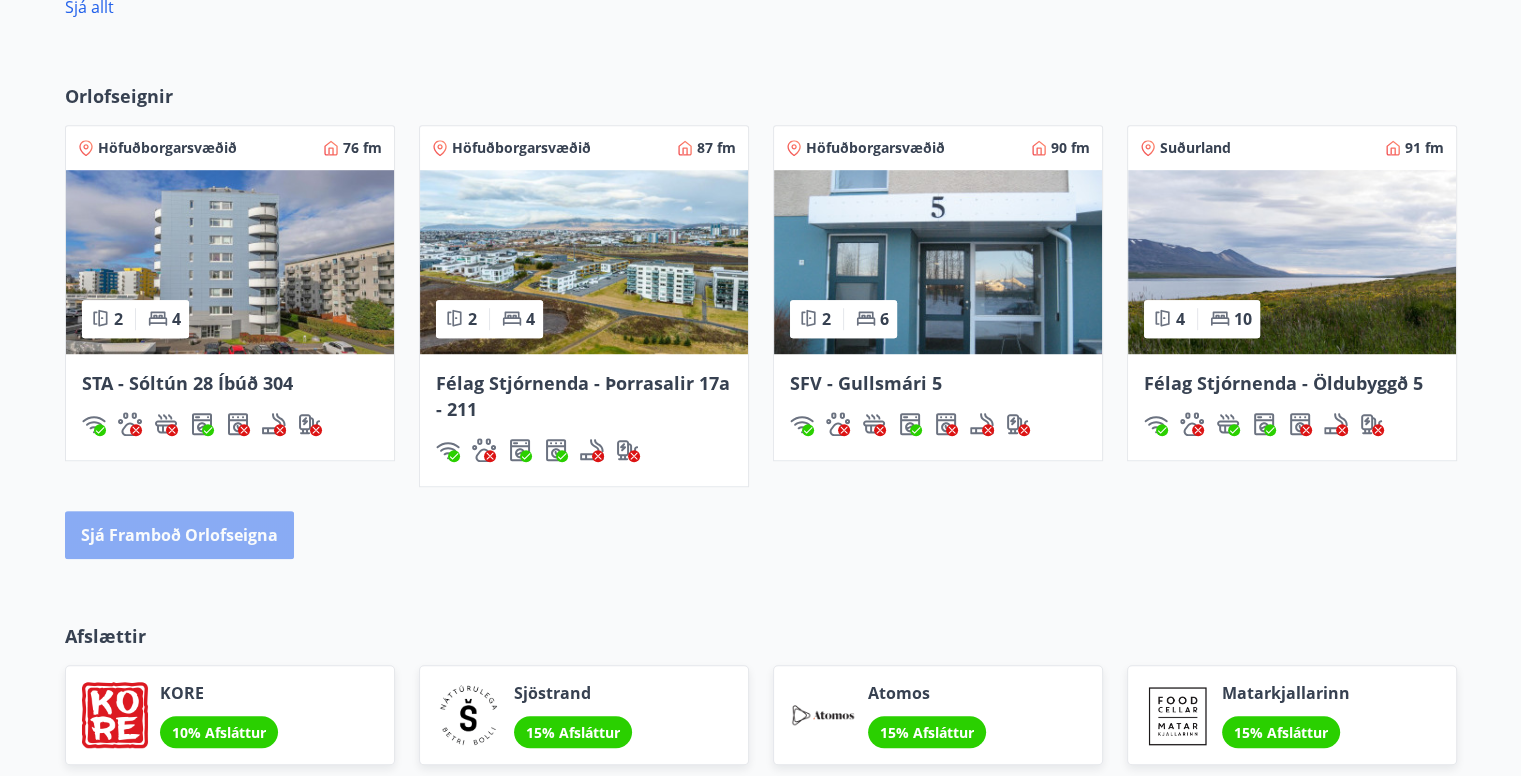 click on "Sjá framboð orlofseigna" at bounding box center (179, 535) 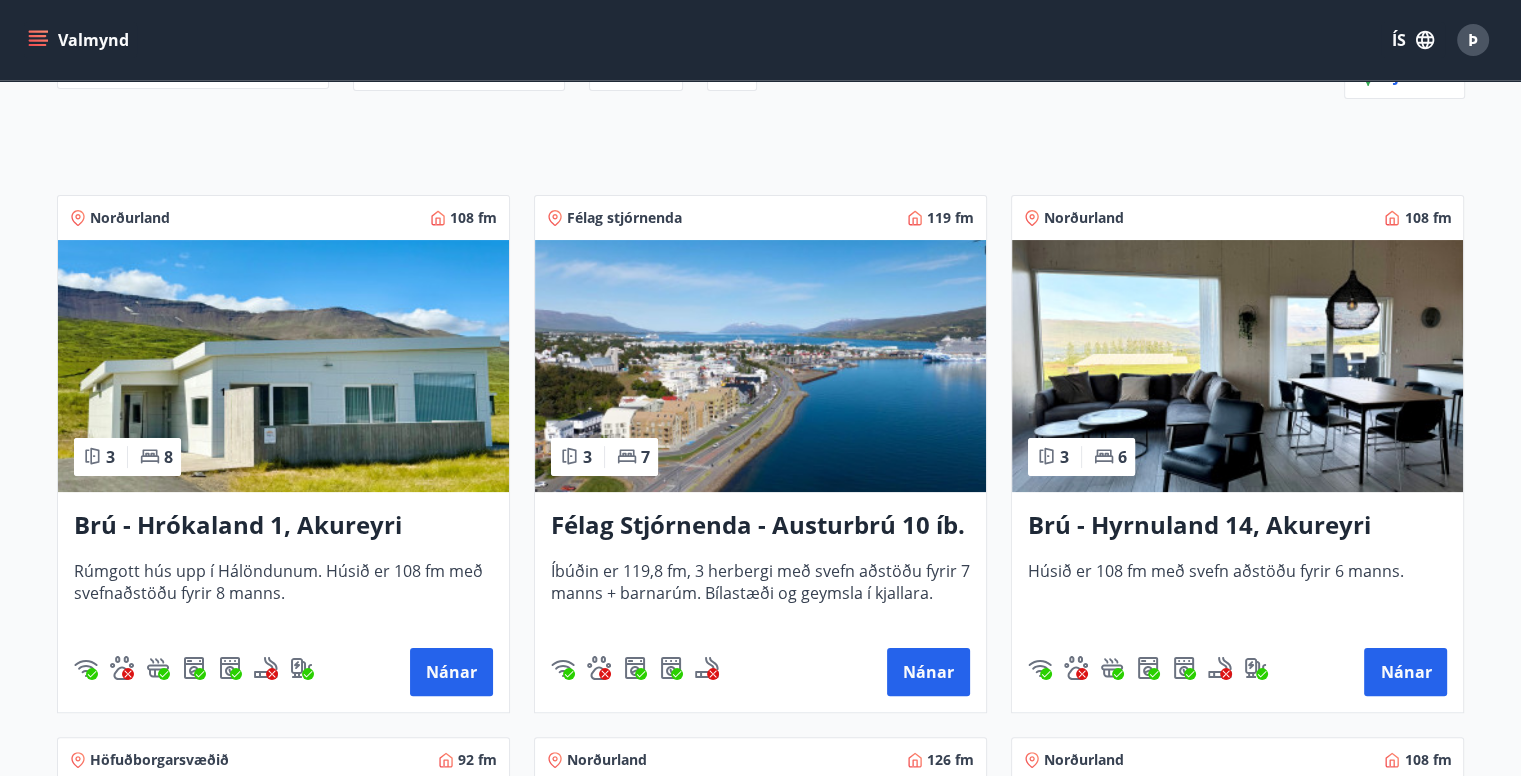 scroll, scrollTop: 300, scrollLeft: 0, axis: vertical 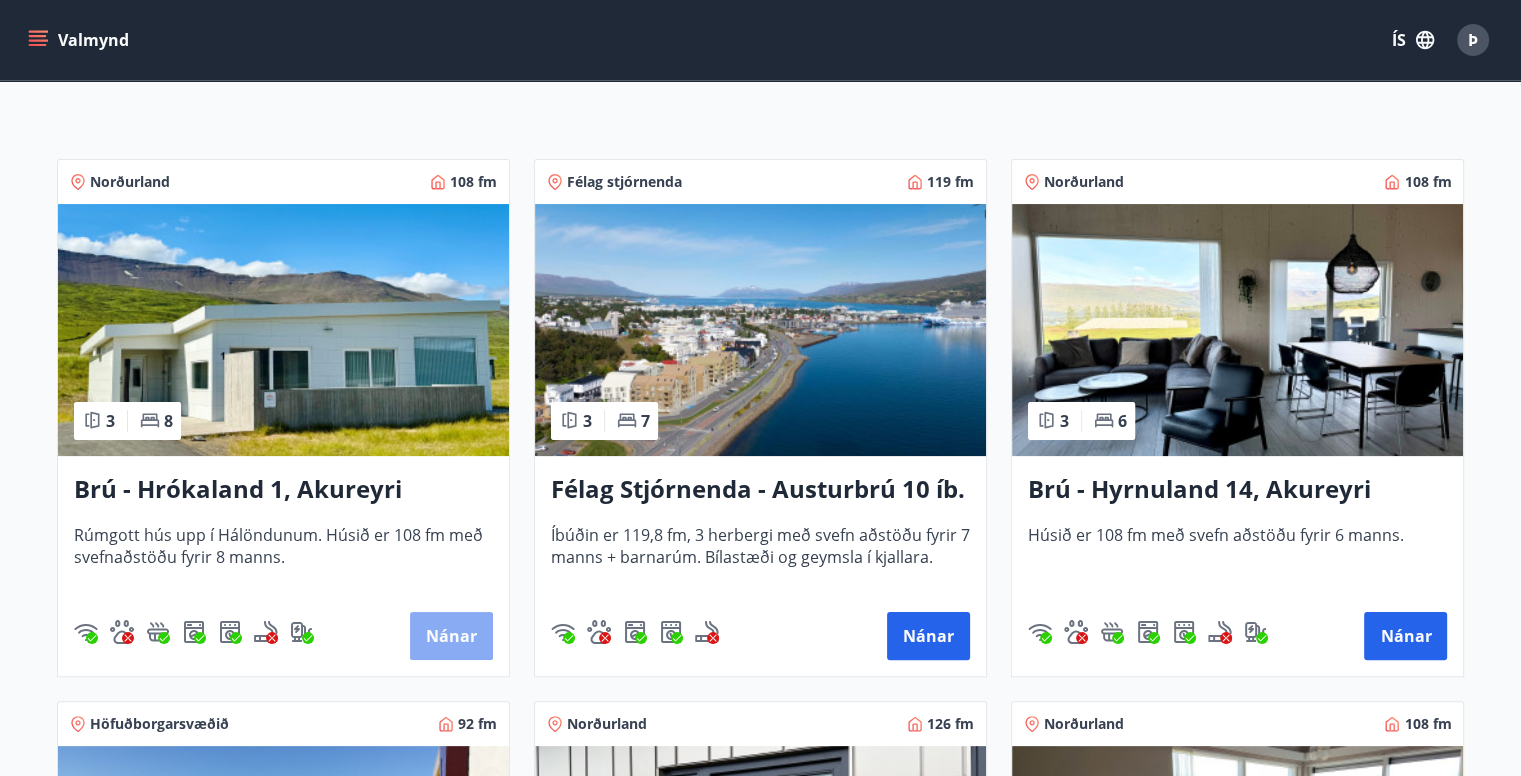 click on "Nánar" at bounding box center [451, 636] 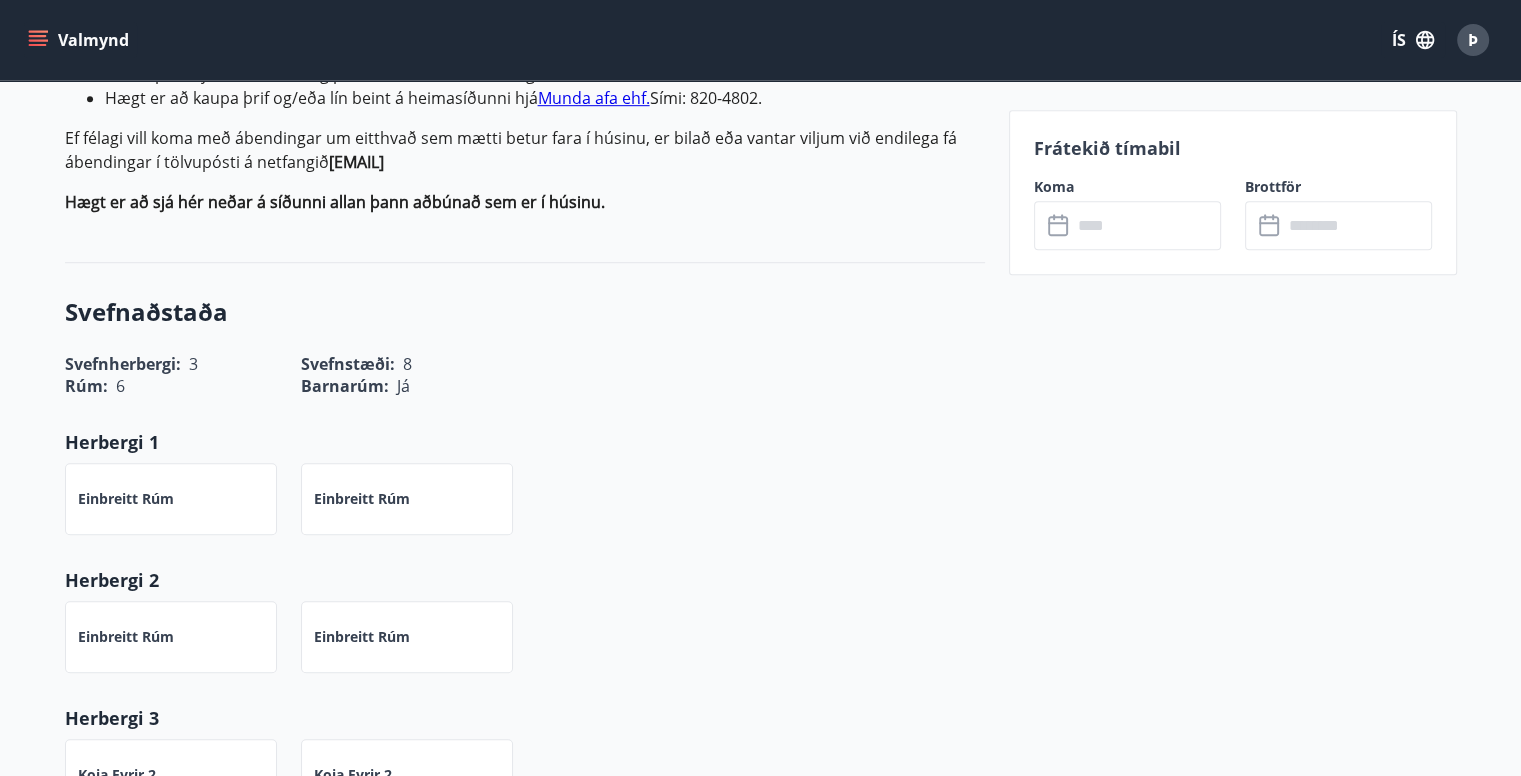 scroll, scrollTop: 1300, scrollLeft: 0, axis: vertical 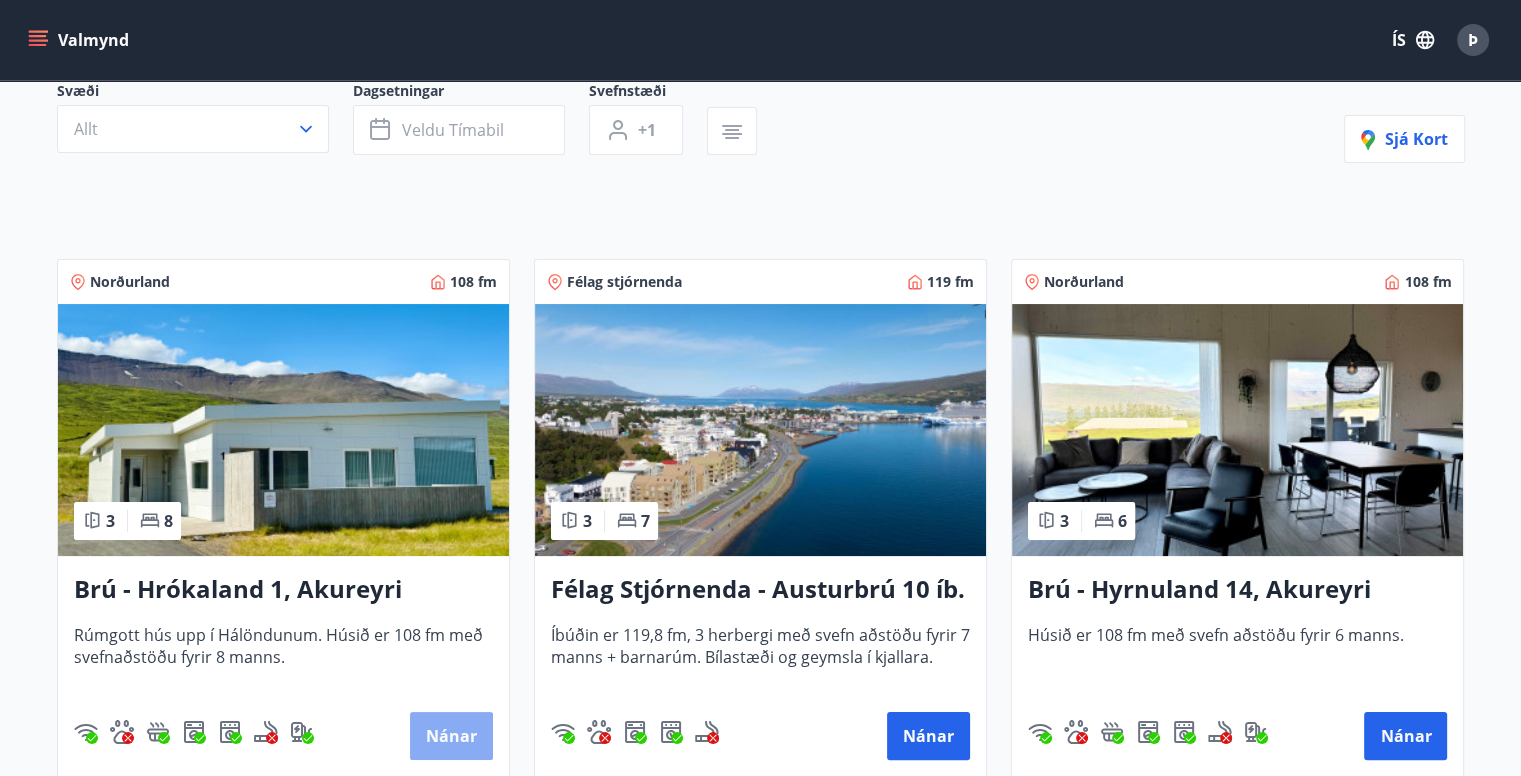 click on "Nánar" at bounding box center [451, 736] 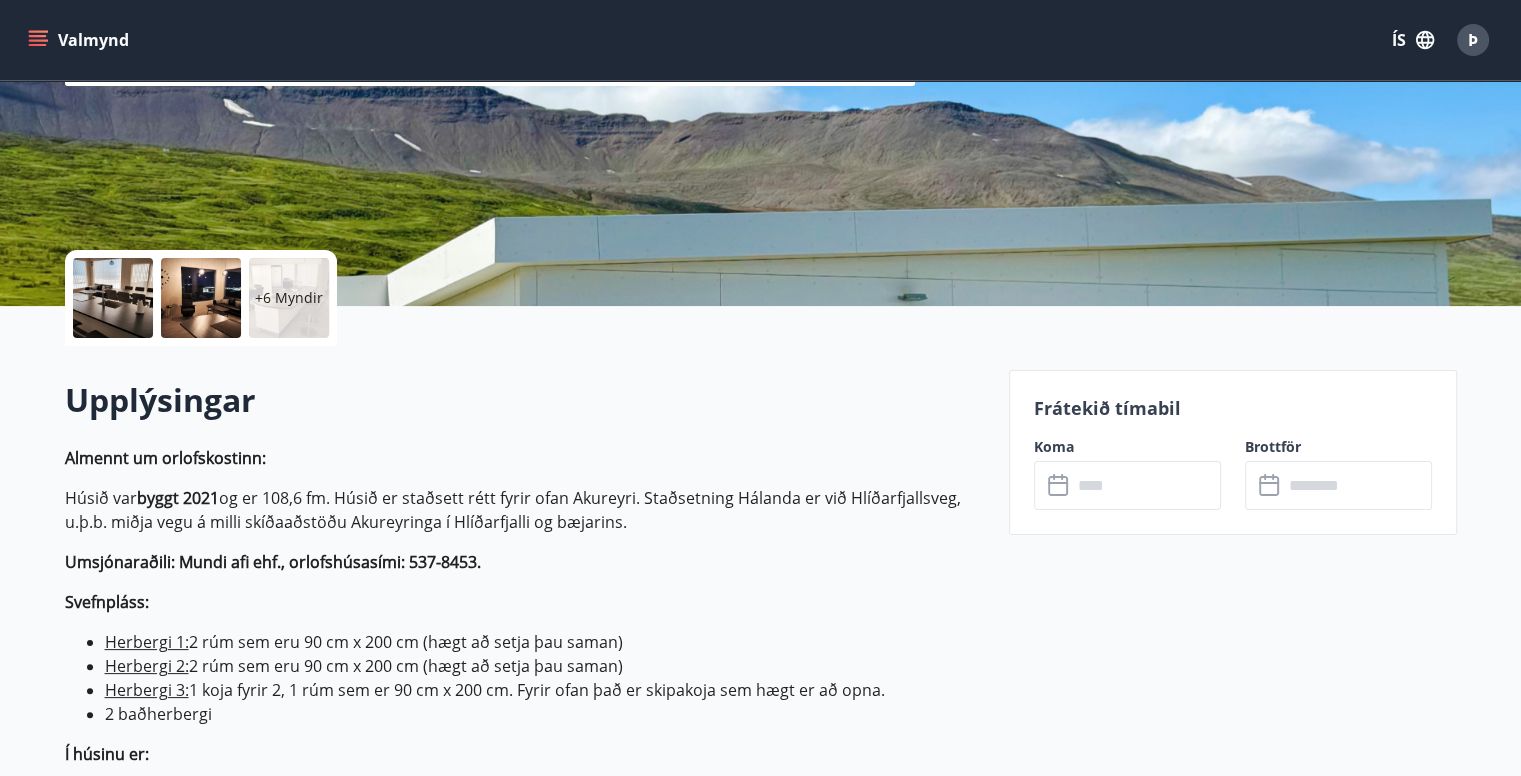 scroll, scrollTop: 200, scrollLeft: 0, axis: vertical 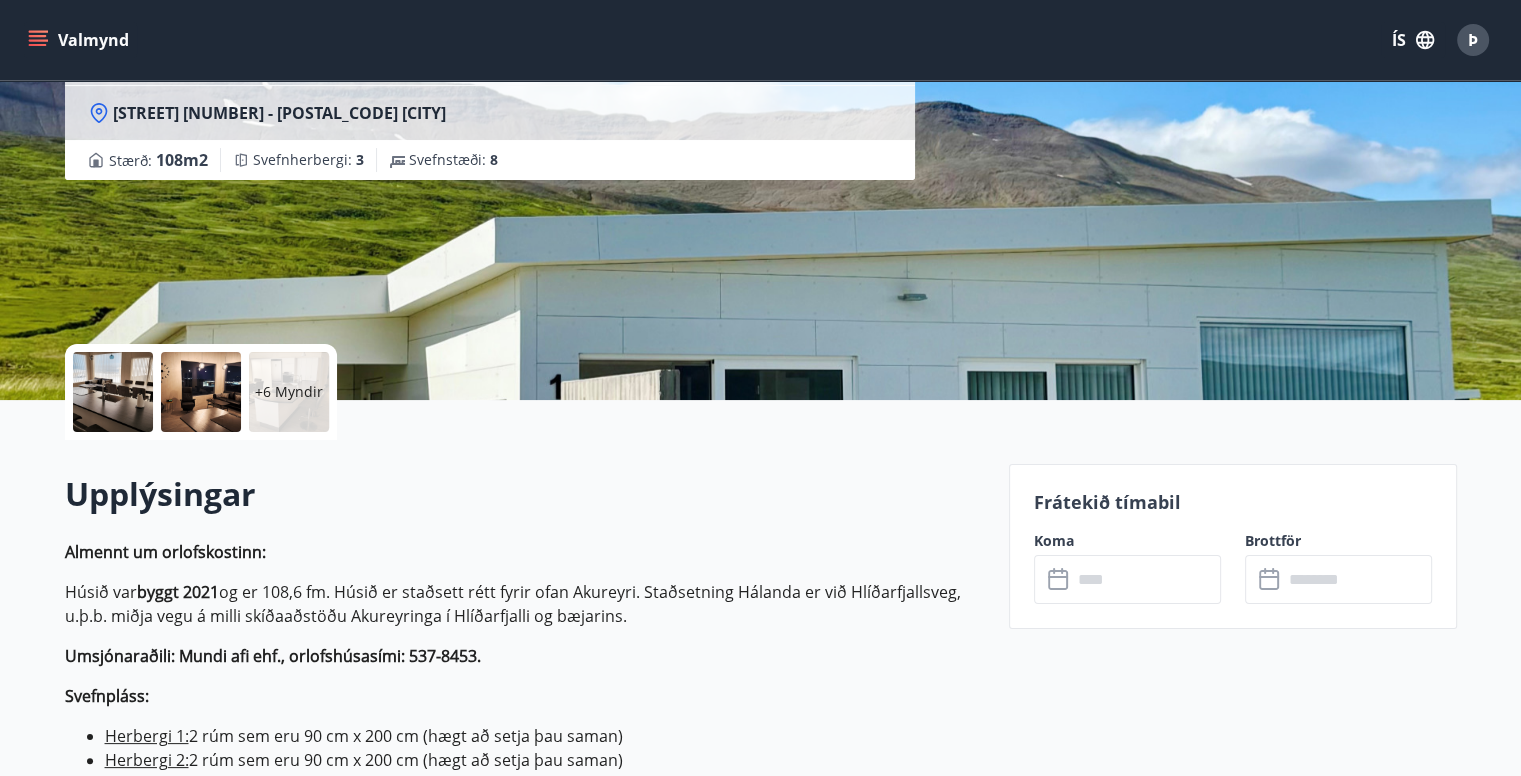click 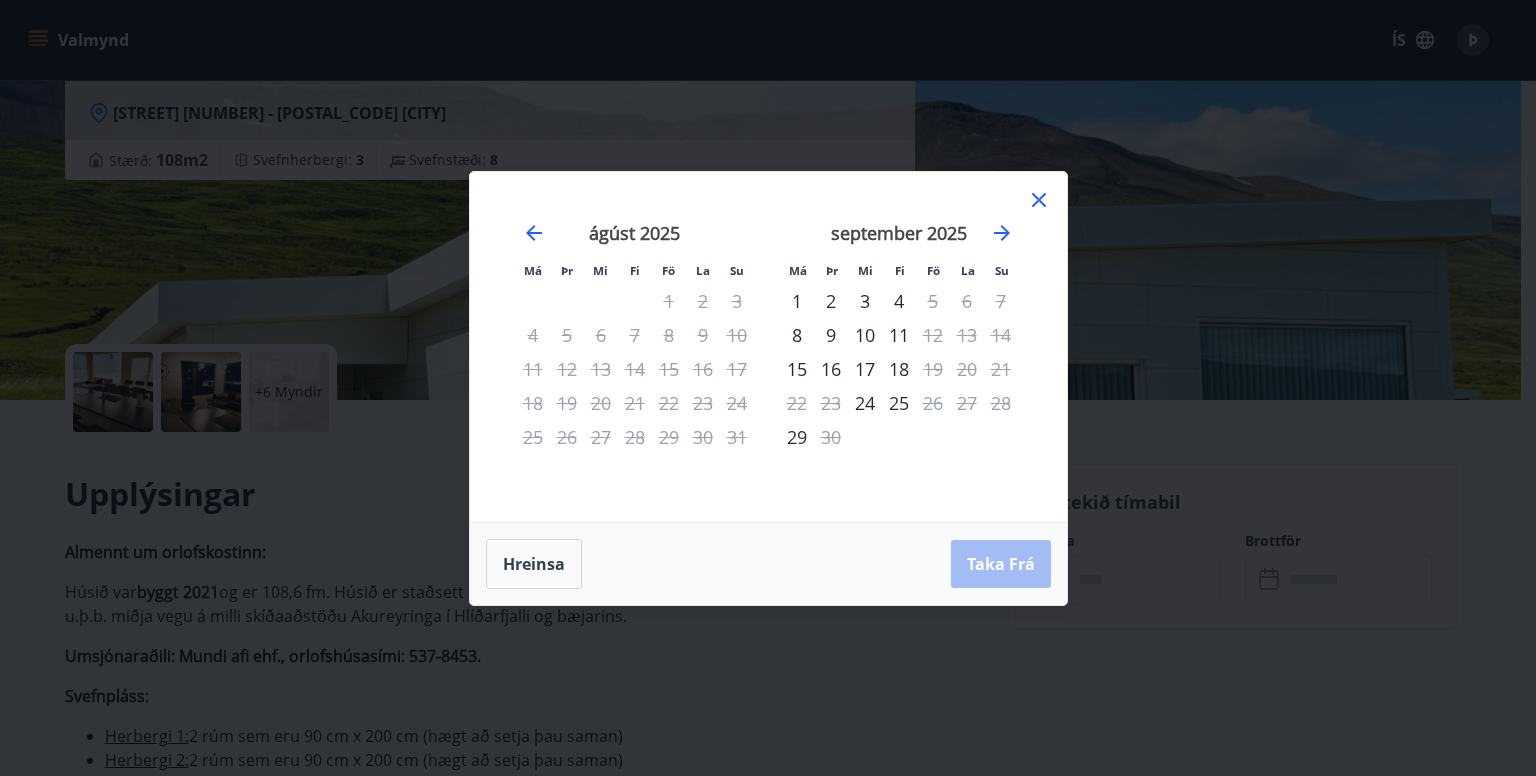 click 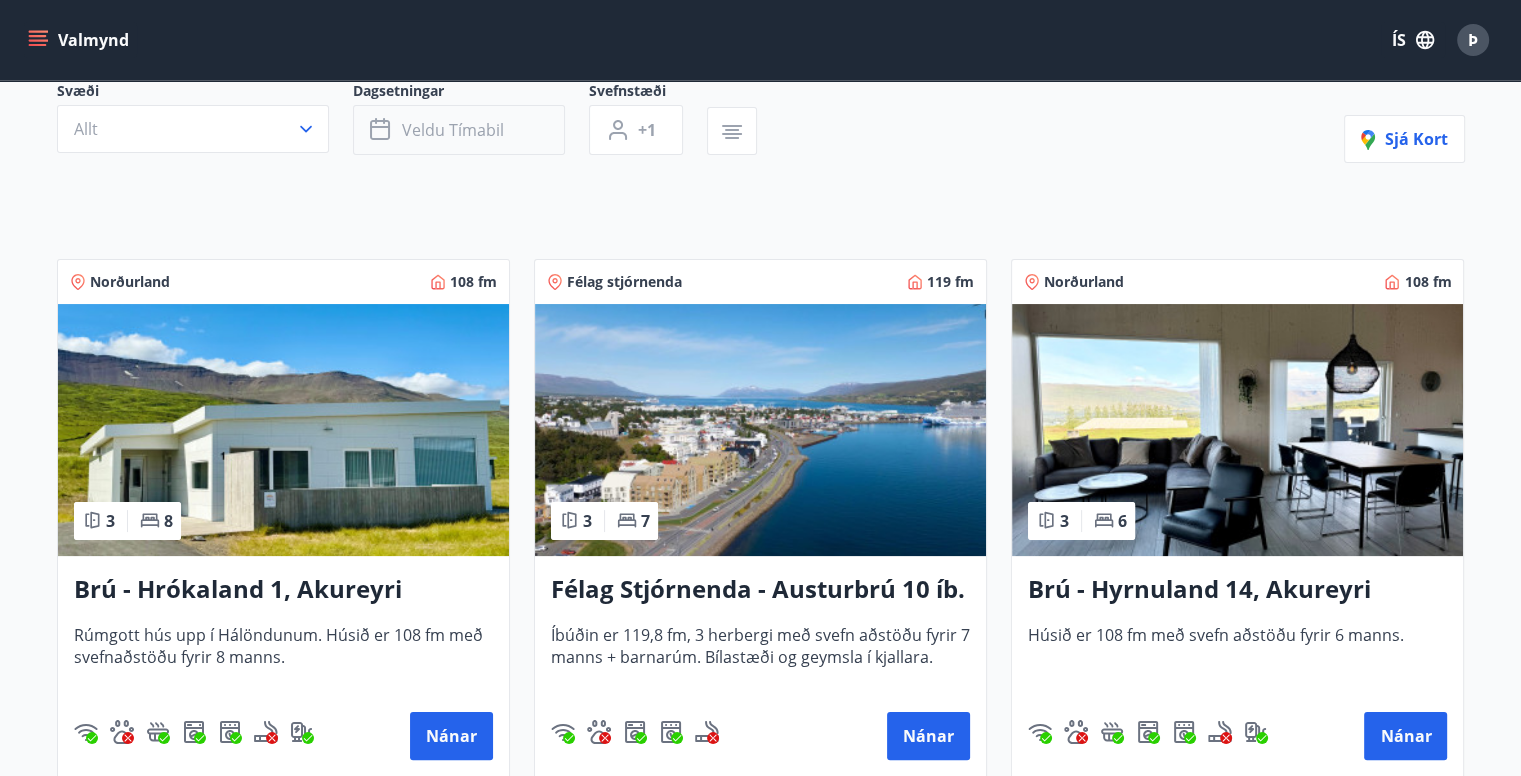 scroll, scrollTop: 300, scrollLeft: 0, axis: vertical 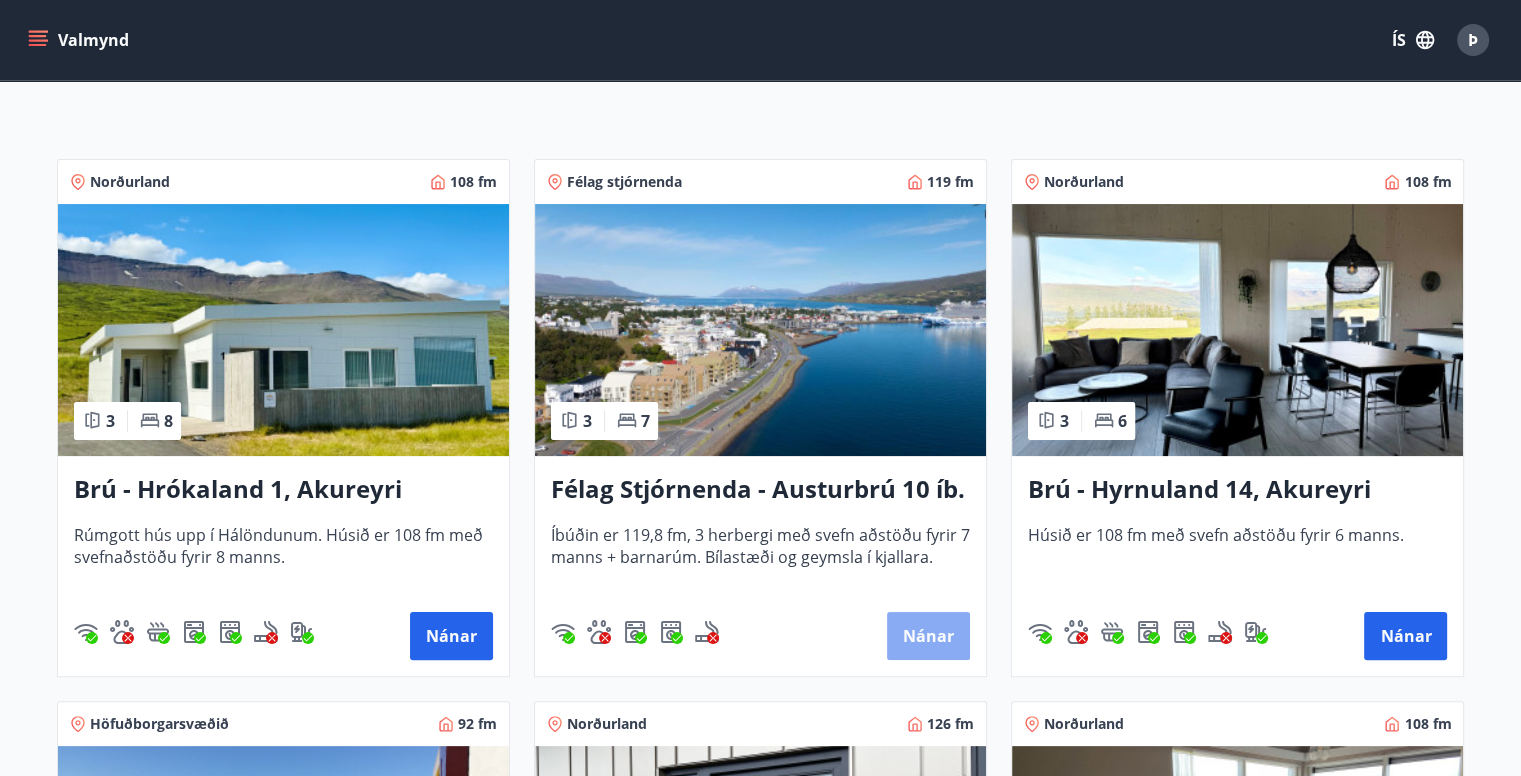 click on "Nánar" at bounding box center (928, 636) 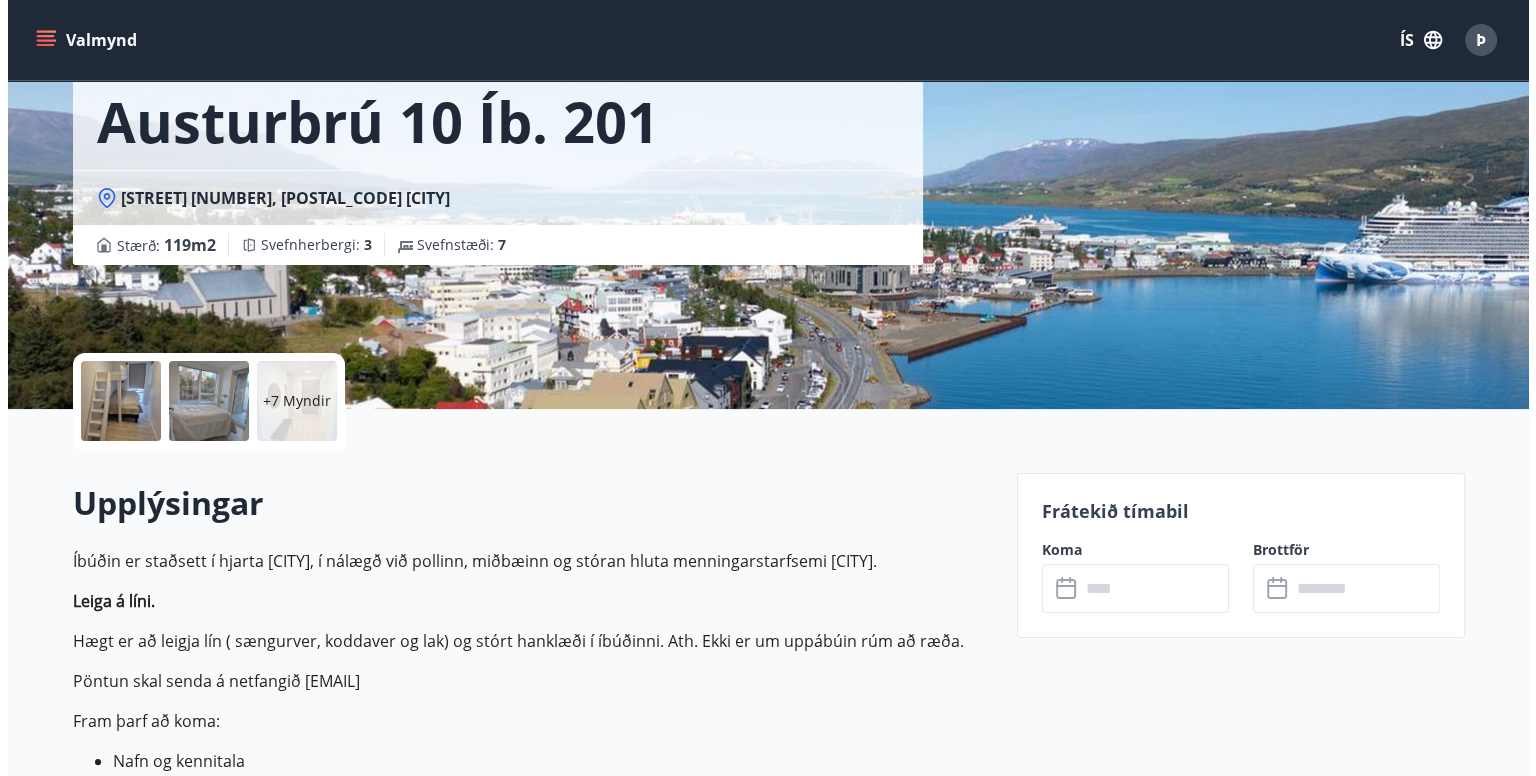 scroll, scrollTop: 200, scrollLeft: 0, axis: vertical 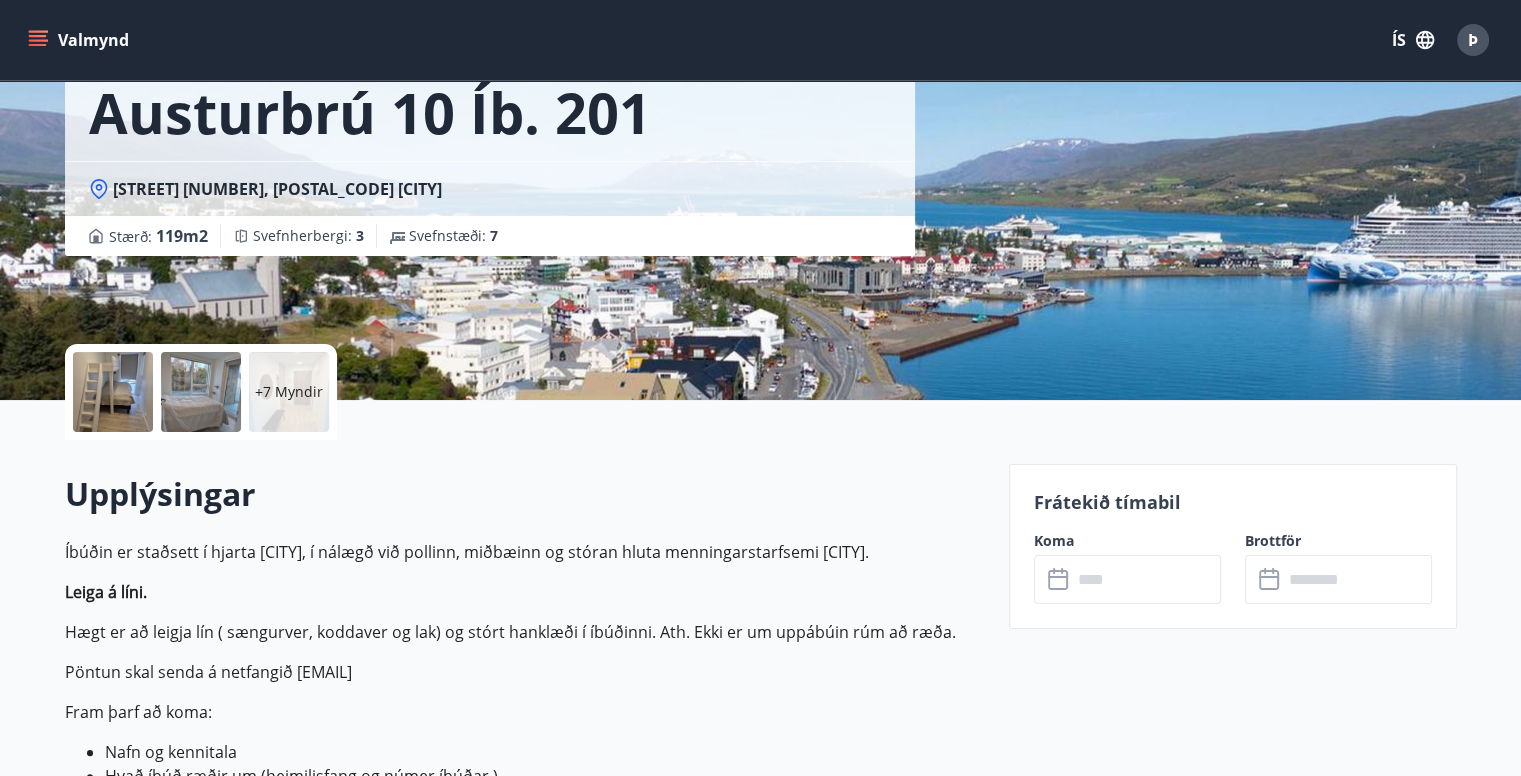 click 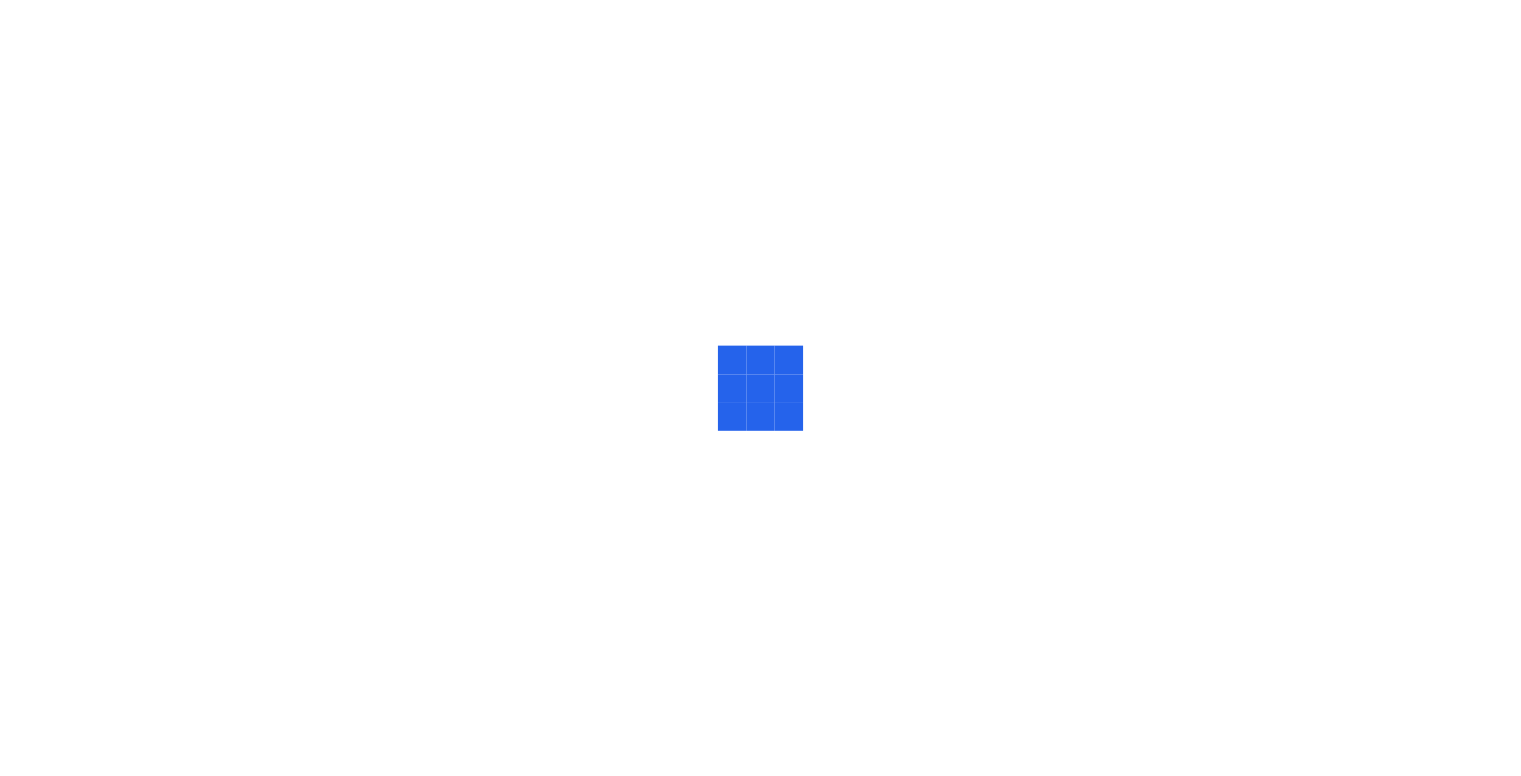scroll, scrollTop: 0, scrollLeft: 0, axis: both 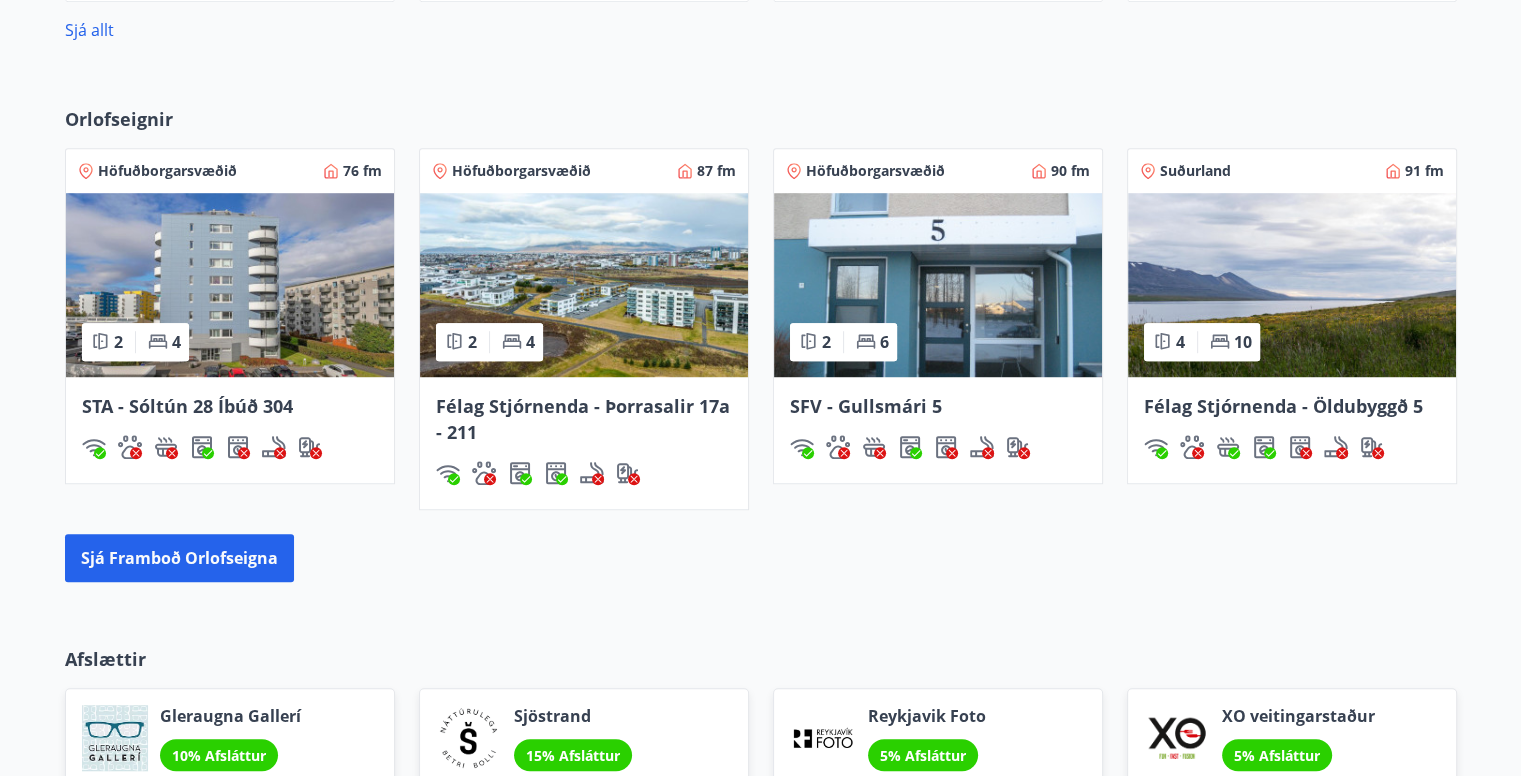 click on "Félag Stjórnenda - Öldubyggð 5" at bounding box center (1283, 406) 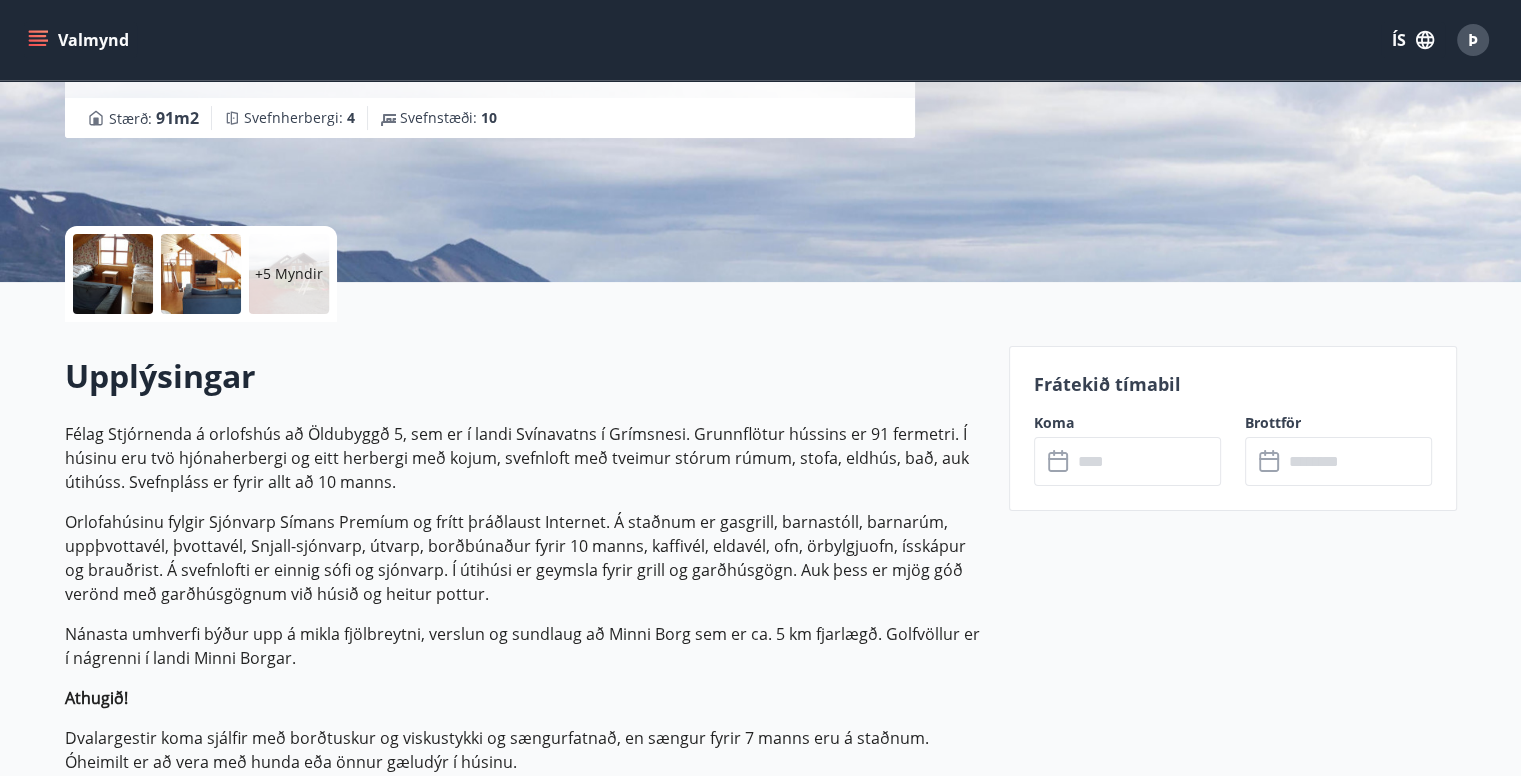 scroll, scrollTop: 400, scrollLeft: 0, axis: vertical 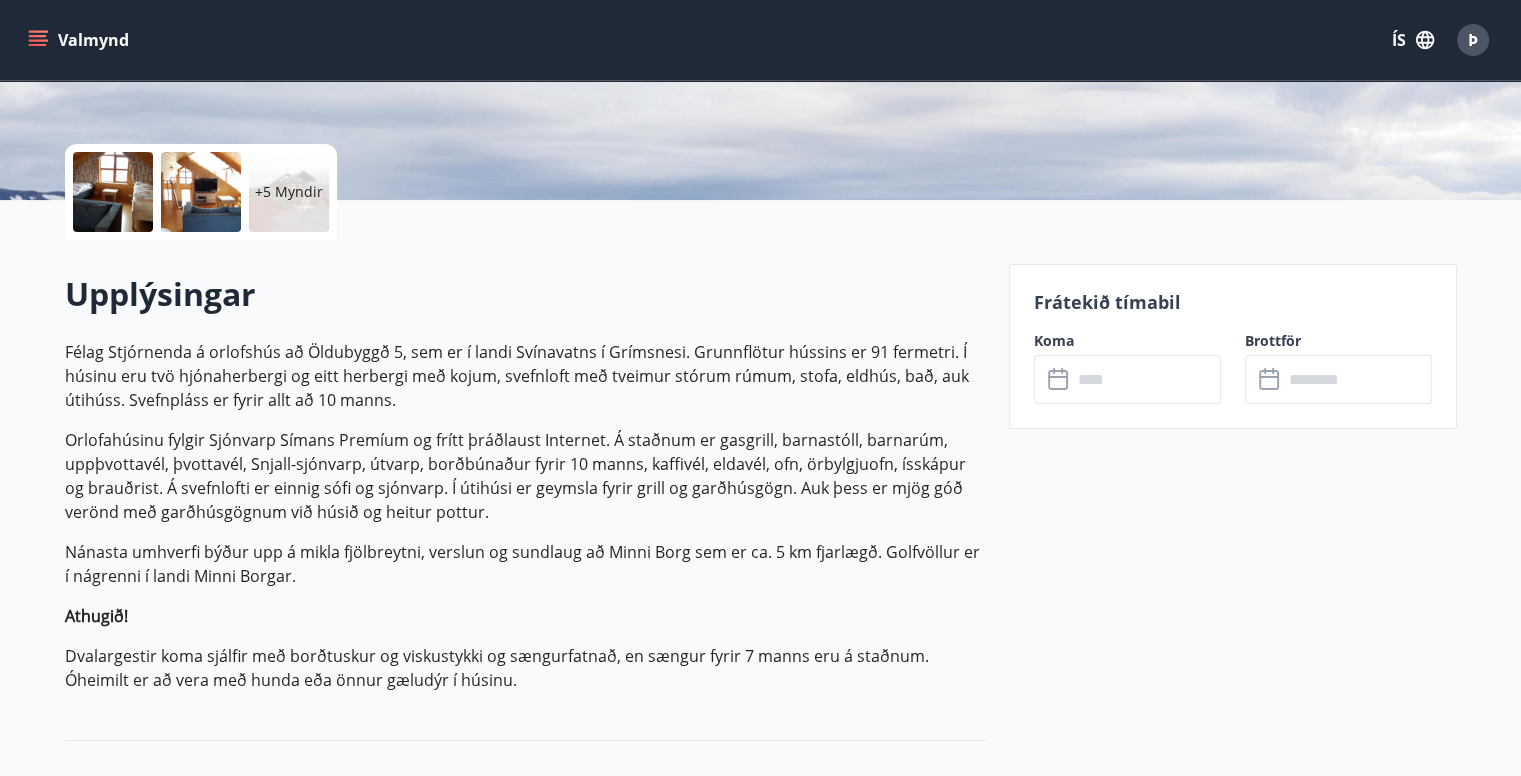click 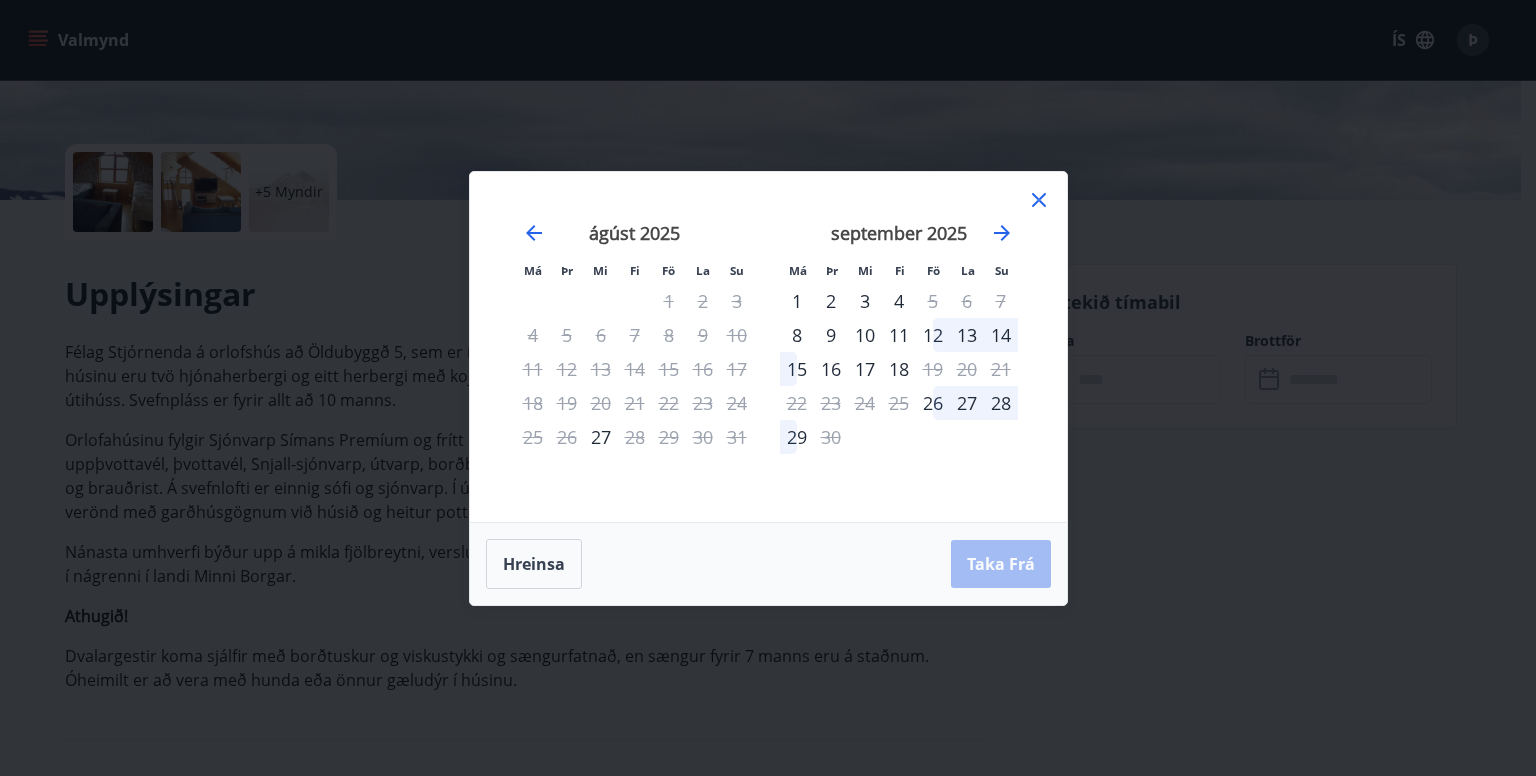 click 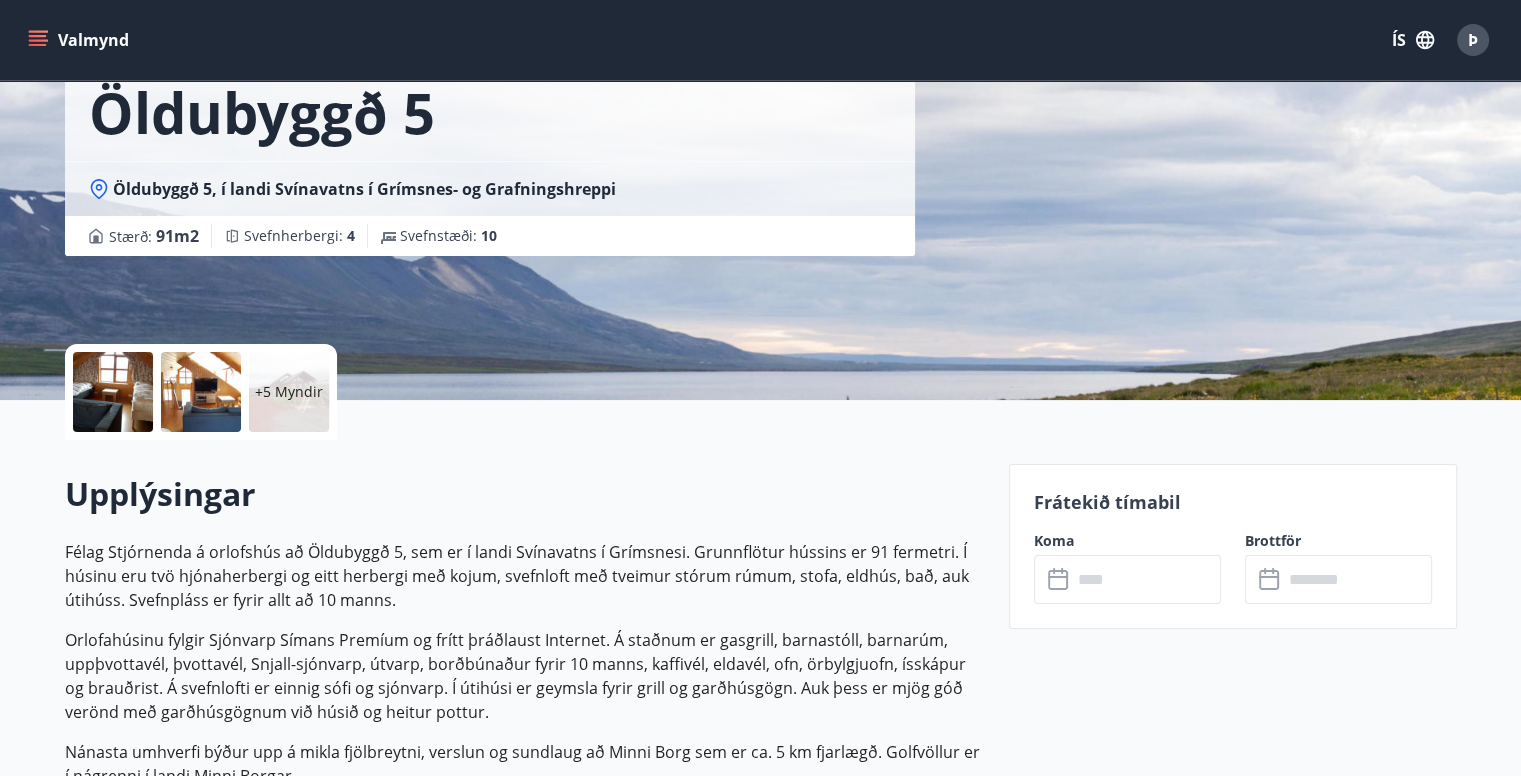 scroll, scrollTop: 0, scrollLeft: 0, axis: both 